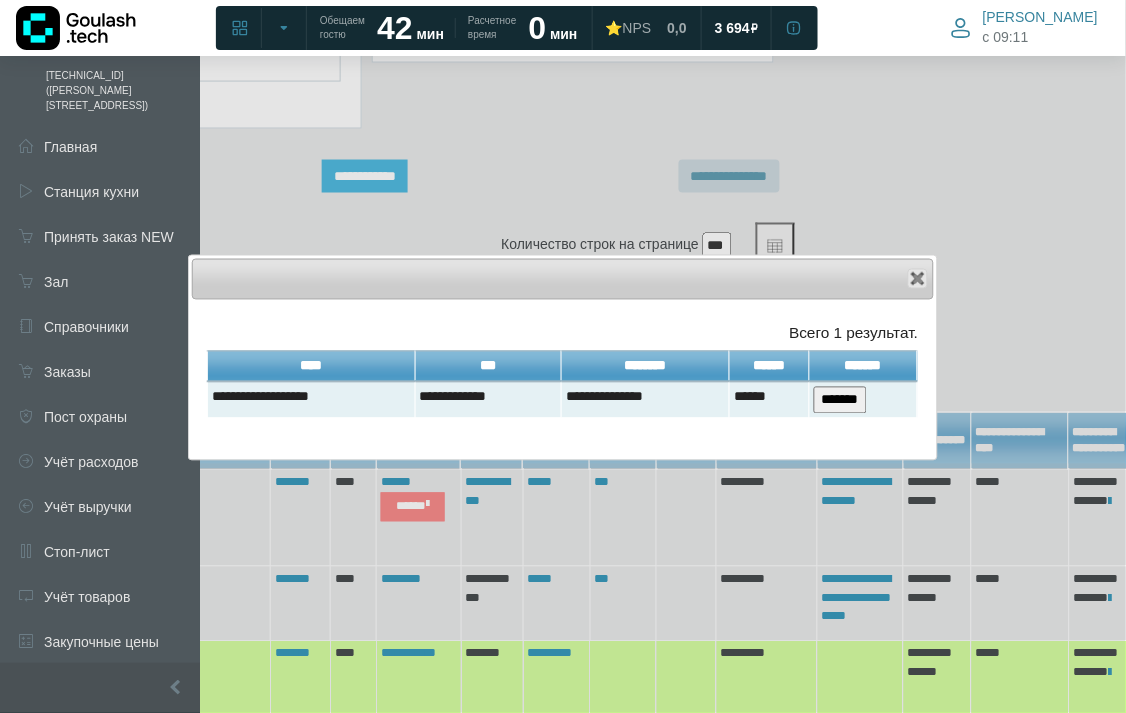 scroll, scrollTop: 646, scrollLeft: 300, axis: both 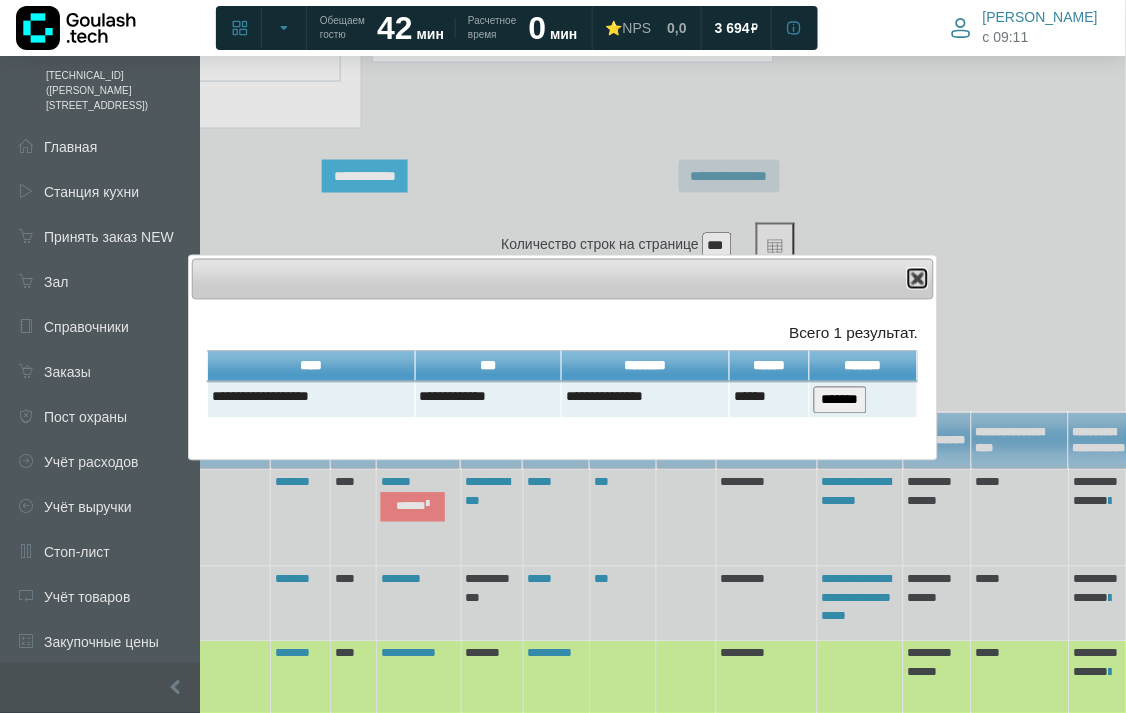 click at bounding box center (918, 279) 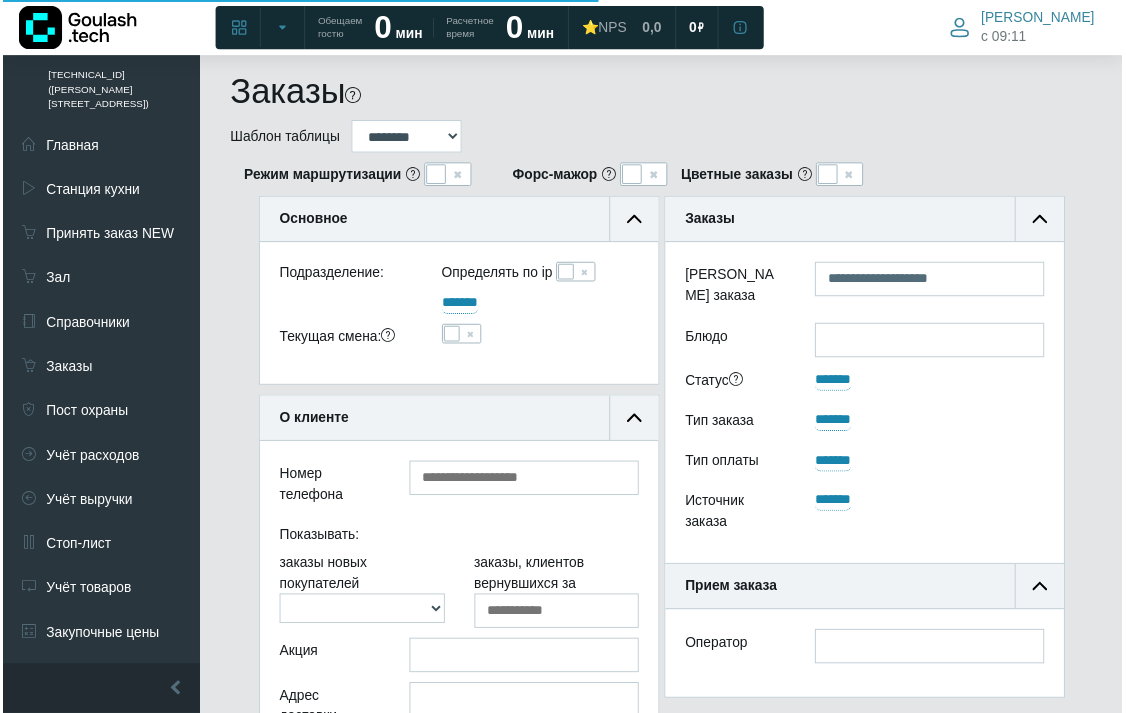 scroll, scrollTop: 980, scrollLeft: 300, axis: both 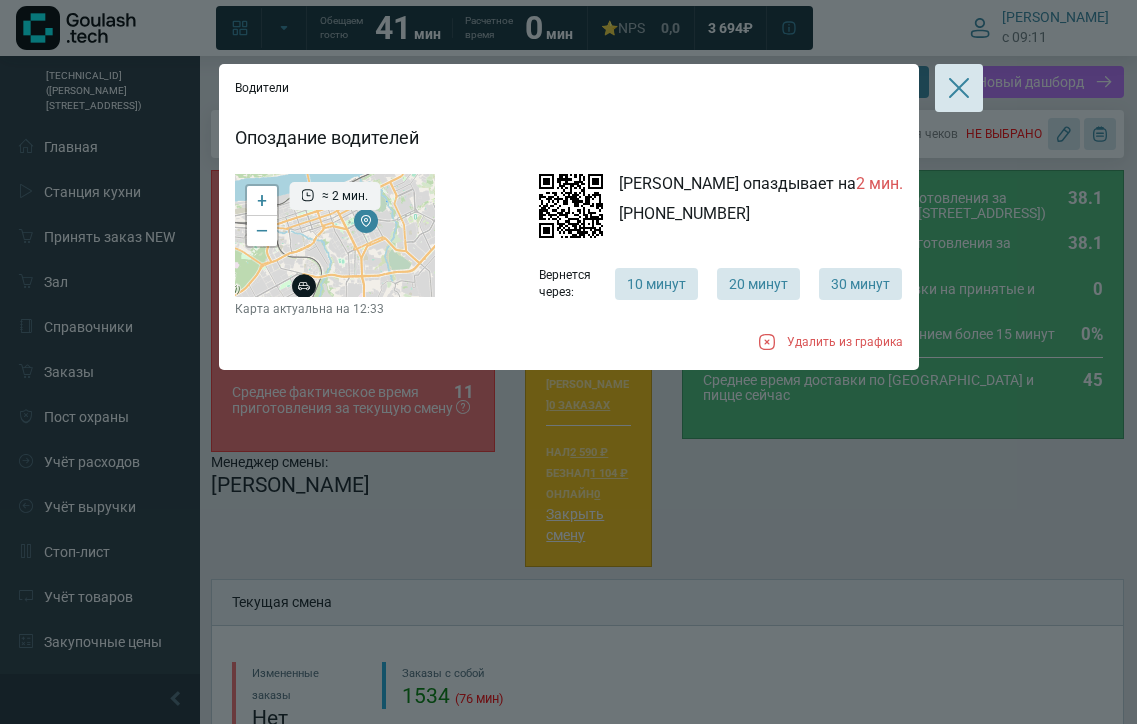 click at bounding box center [959, 88] 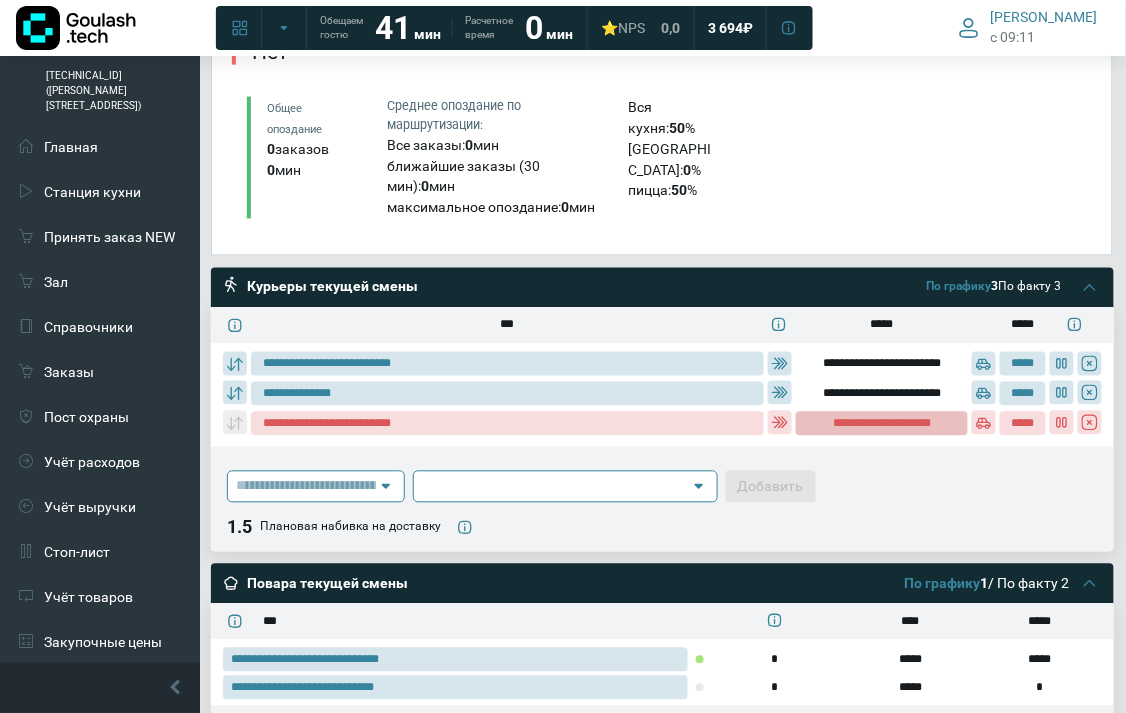 scroll, scrollTop: 666, scrollLeft: 0, axis: vertical 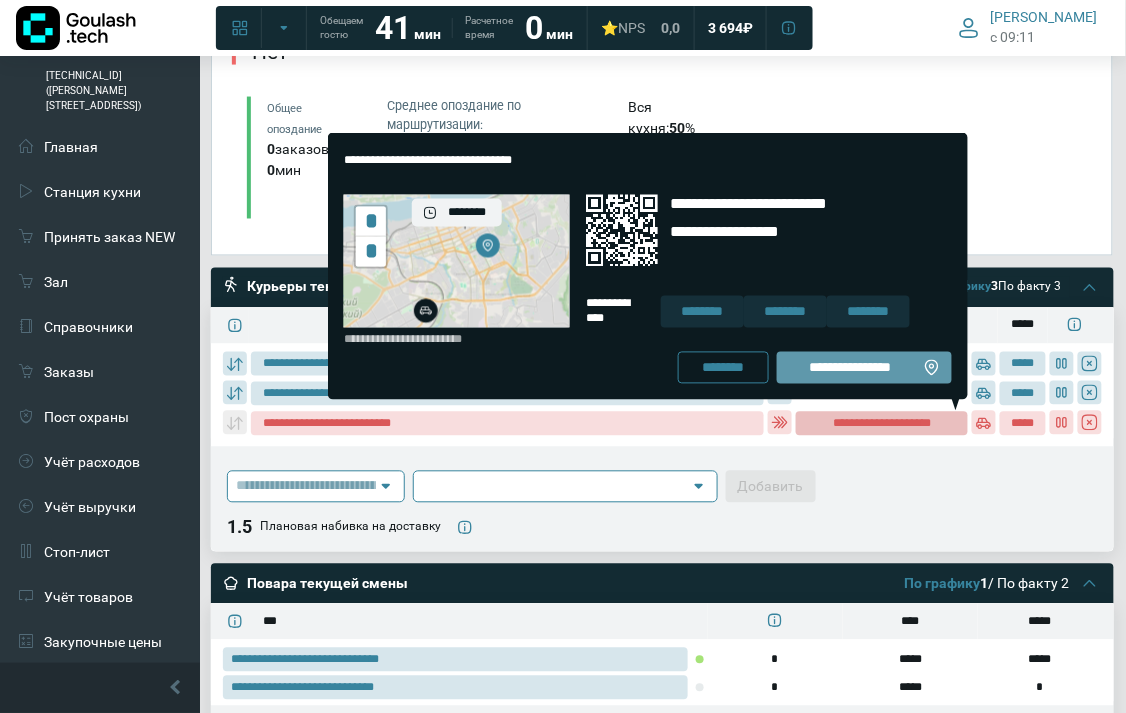 click on "**********" at bounding box center [850, 368] 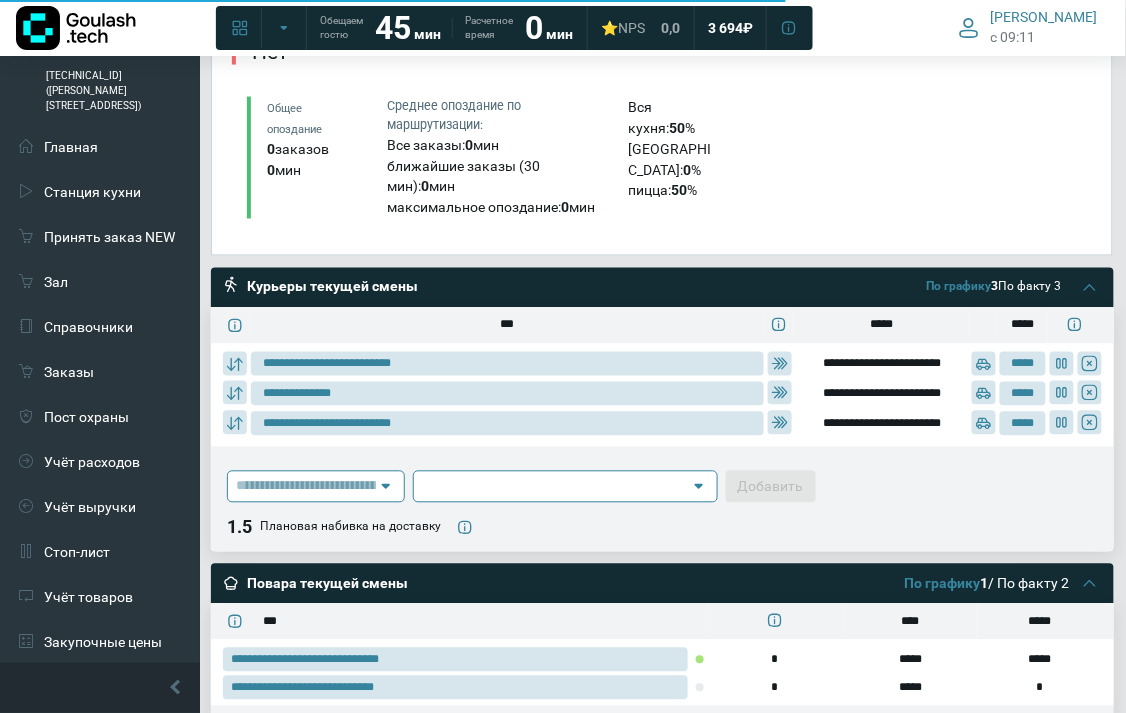 type on "**********" 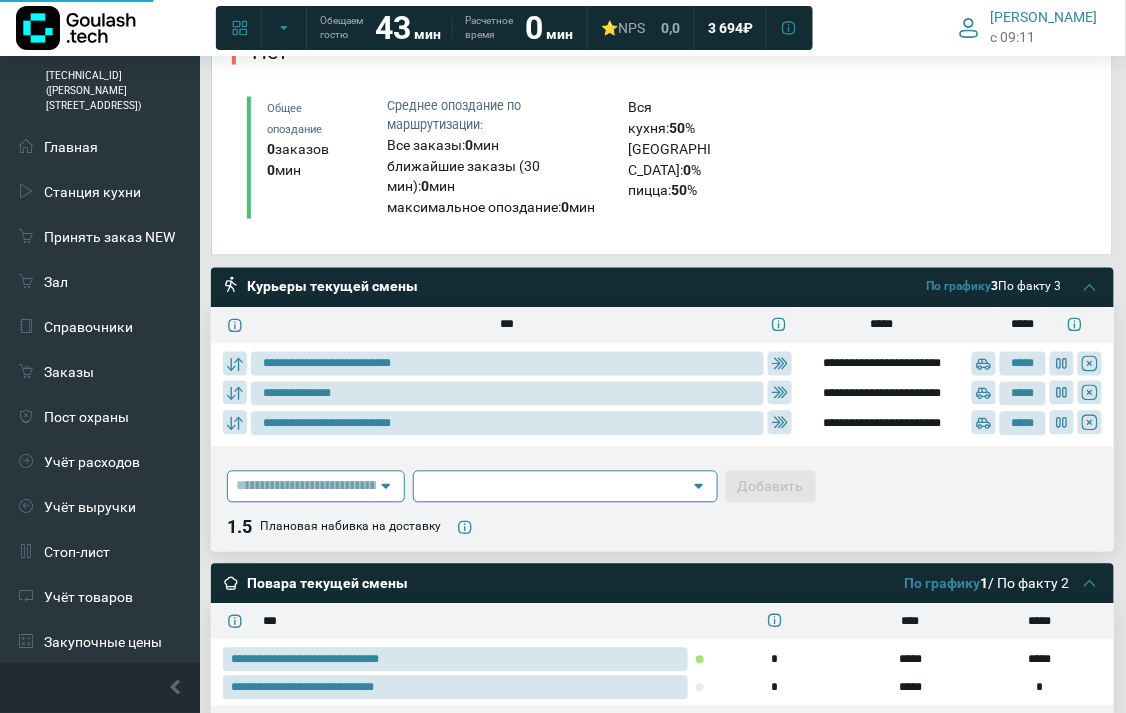 type on "**********" 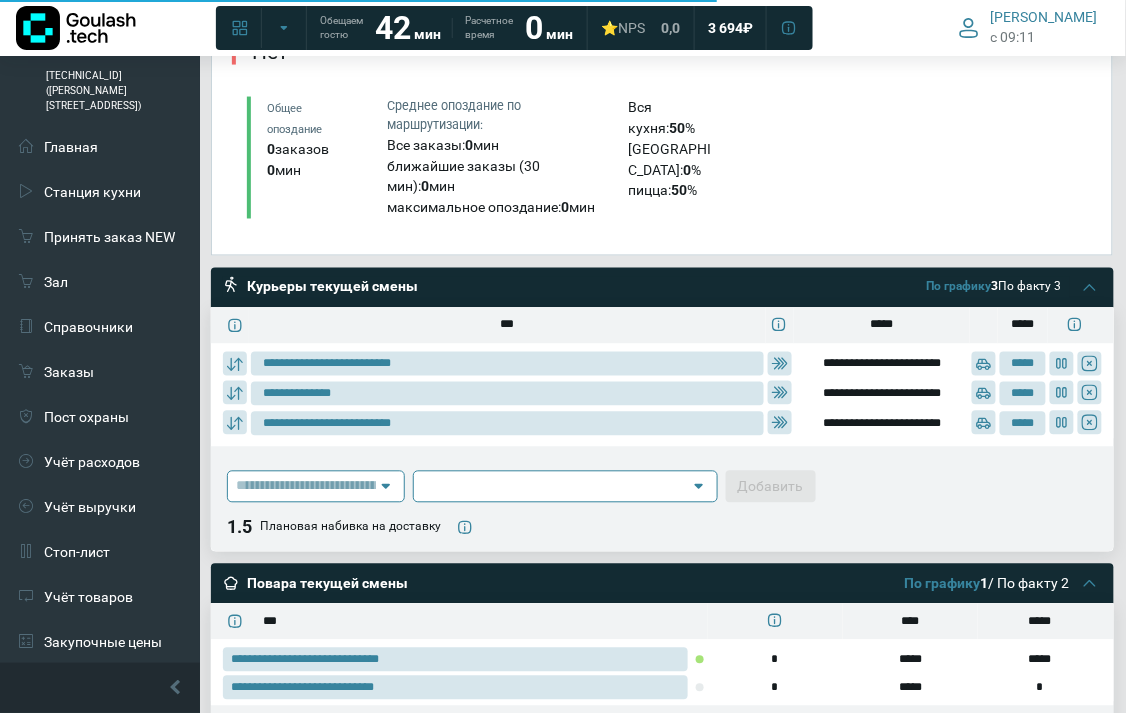 type on "**********" 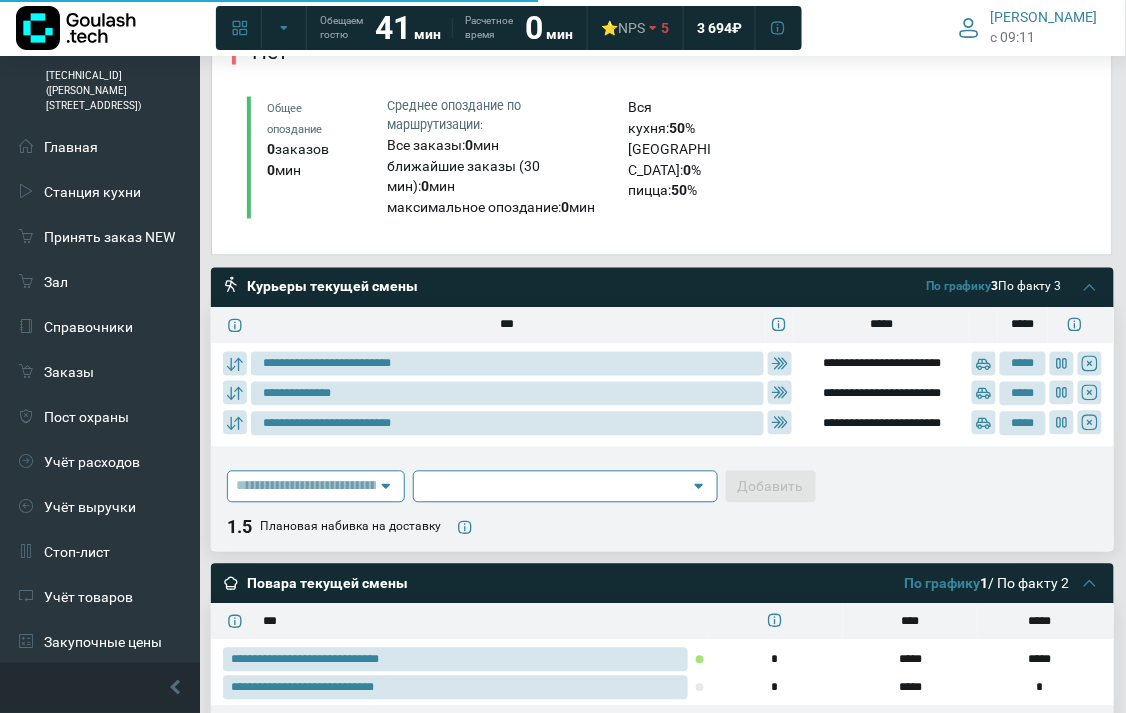 type on "**********" 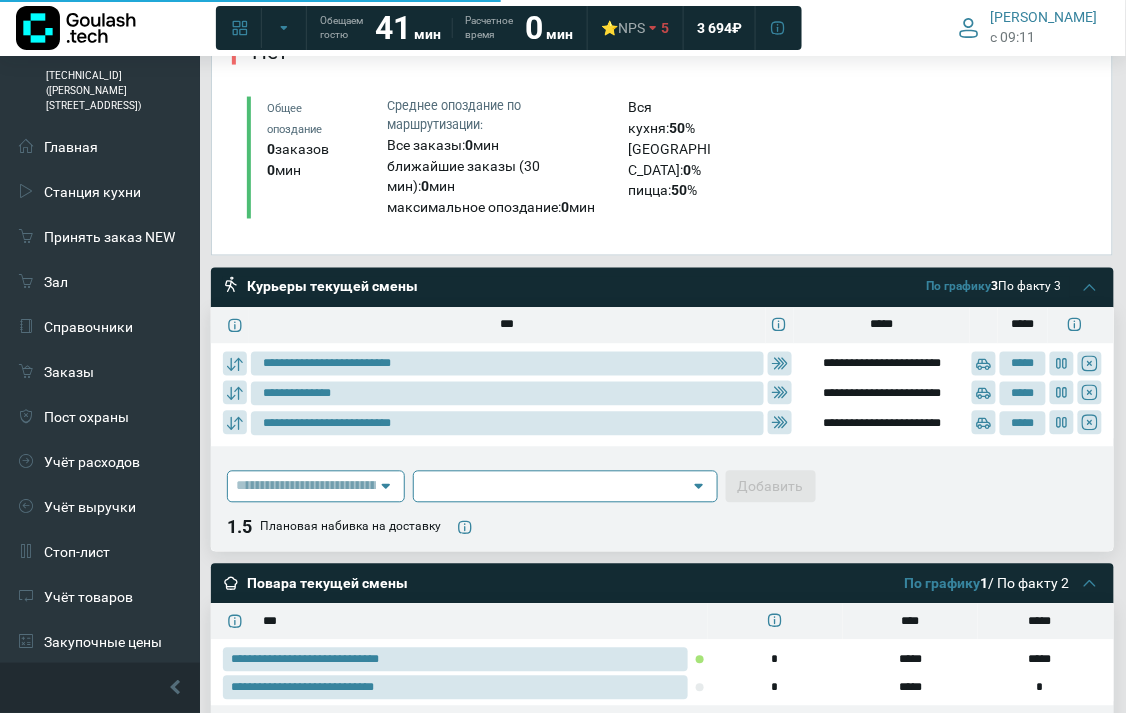 type on "**********" 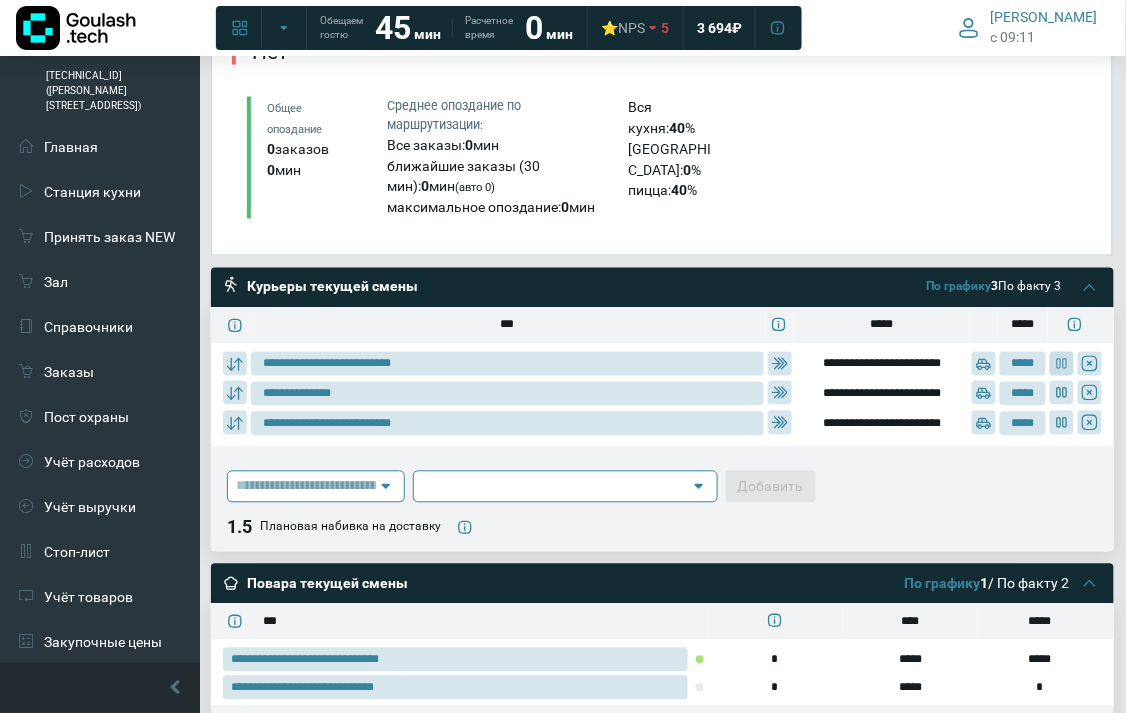 click 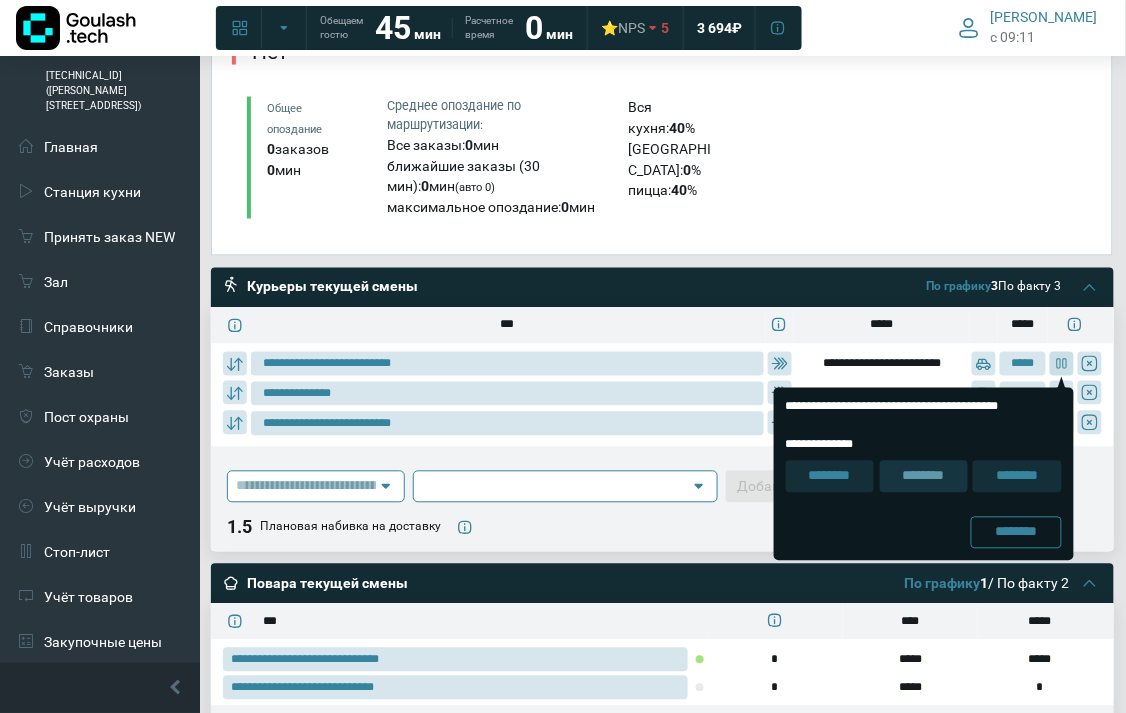 click on "********" at bounding box center [923, 477] 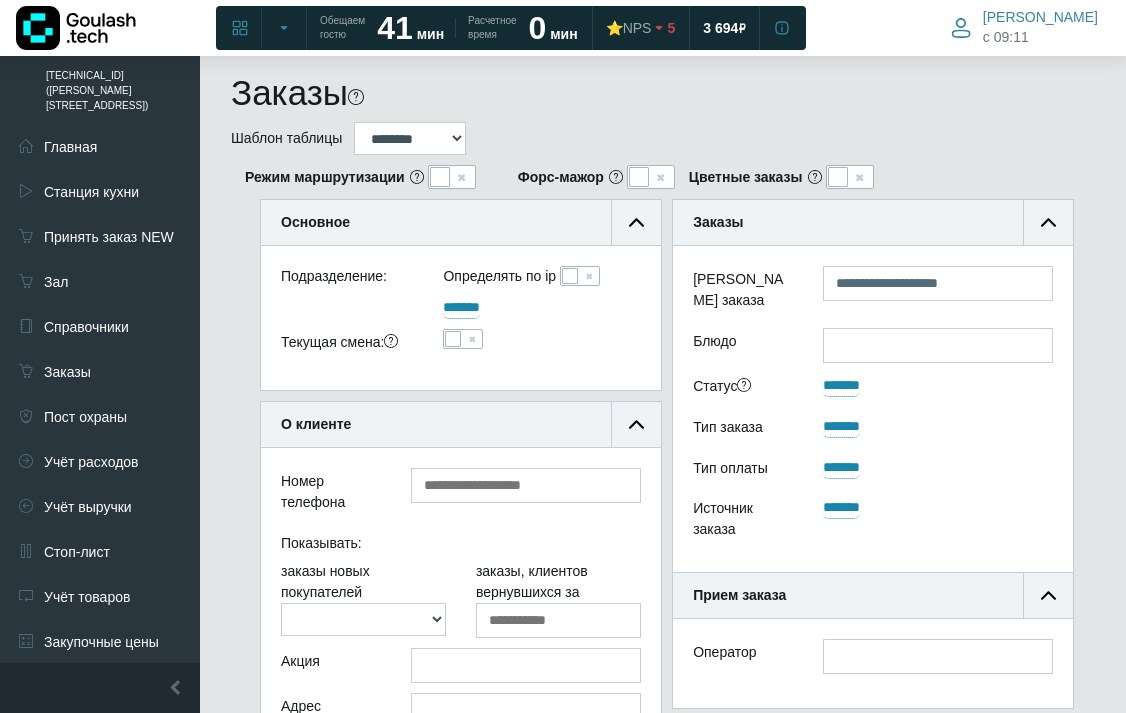 scroll, scrollTop: 646, scrollLeft: 300, axis: both 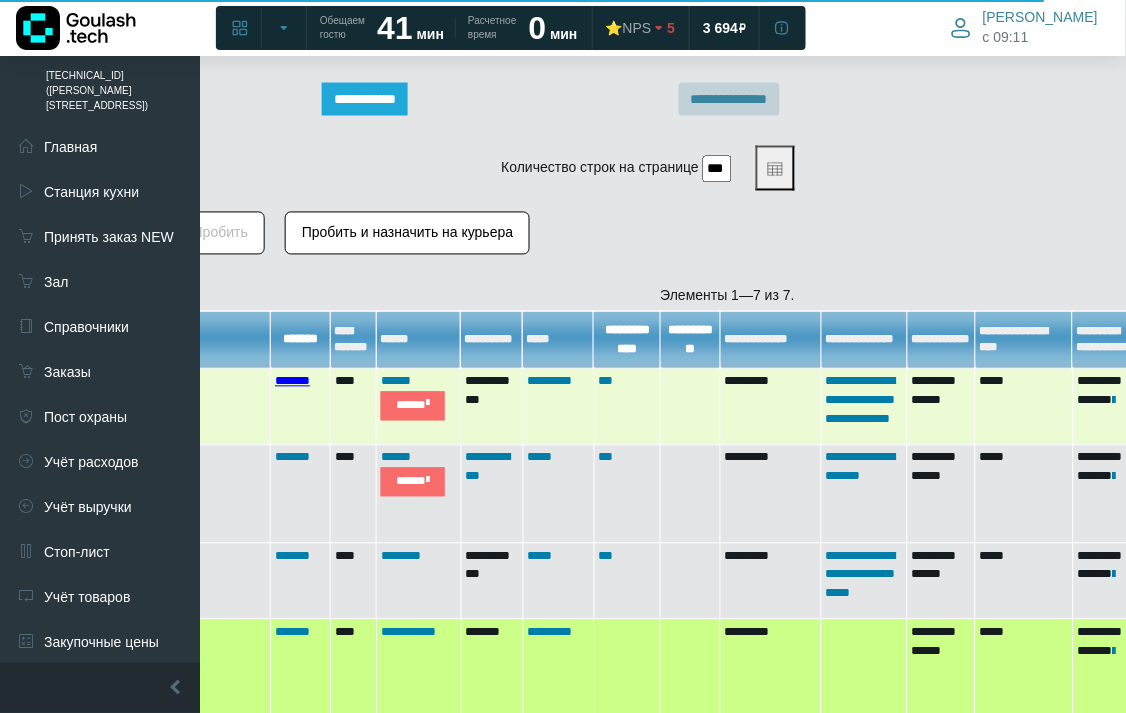 click on "*******" at bounding box center [292, 381] 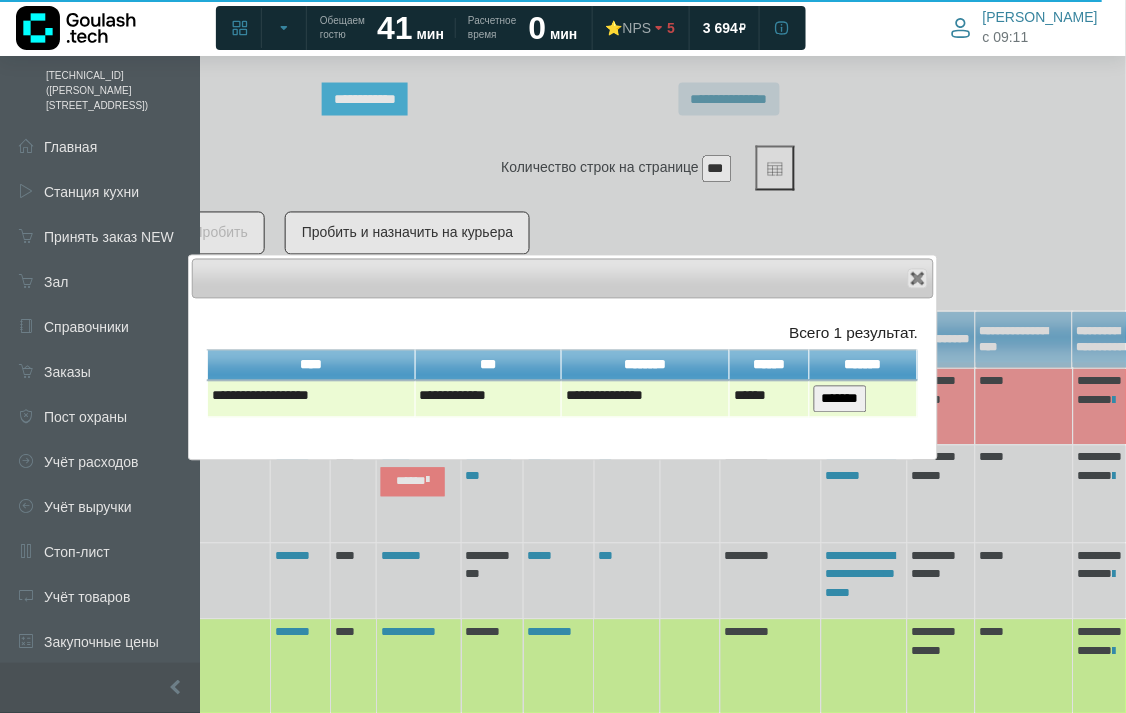 click on "*******" at bounding box center [840, 399] 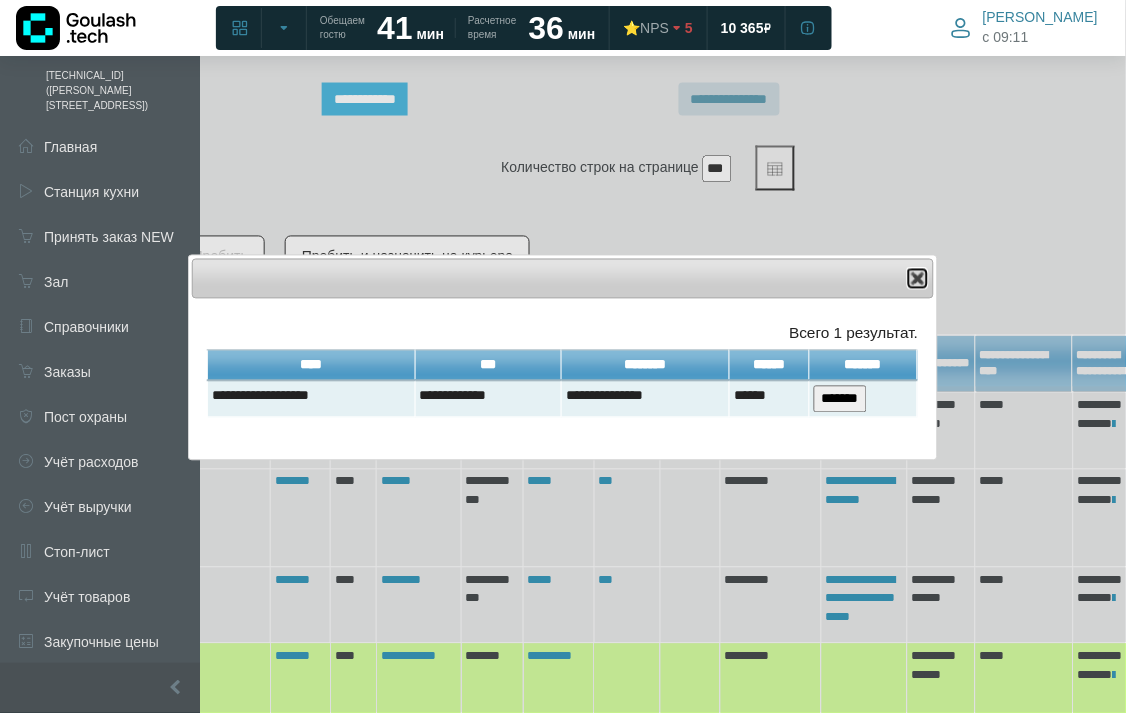 click at bounding box center (918, 279) 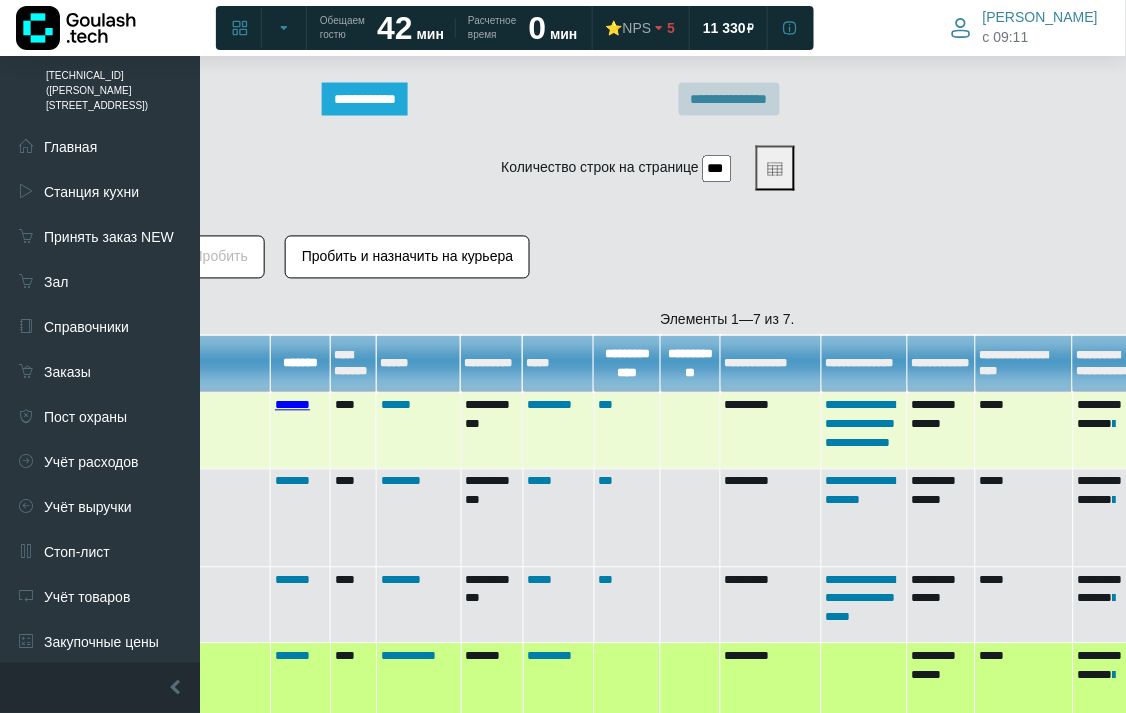 click on "*******" at bounding box center [292, 405] 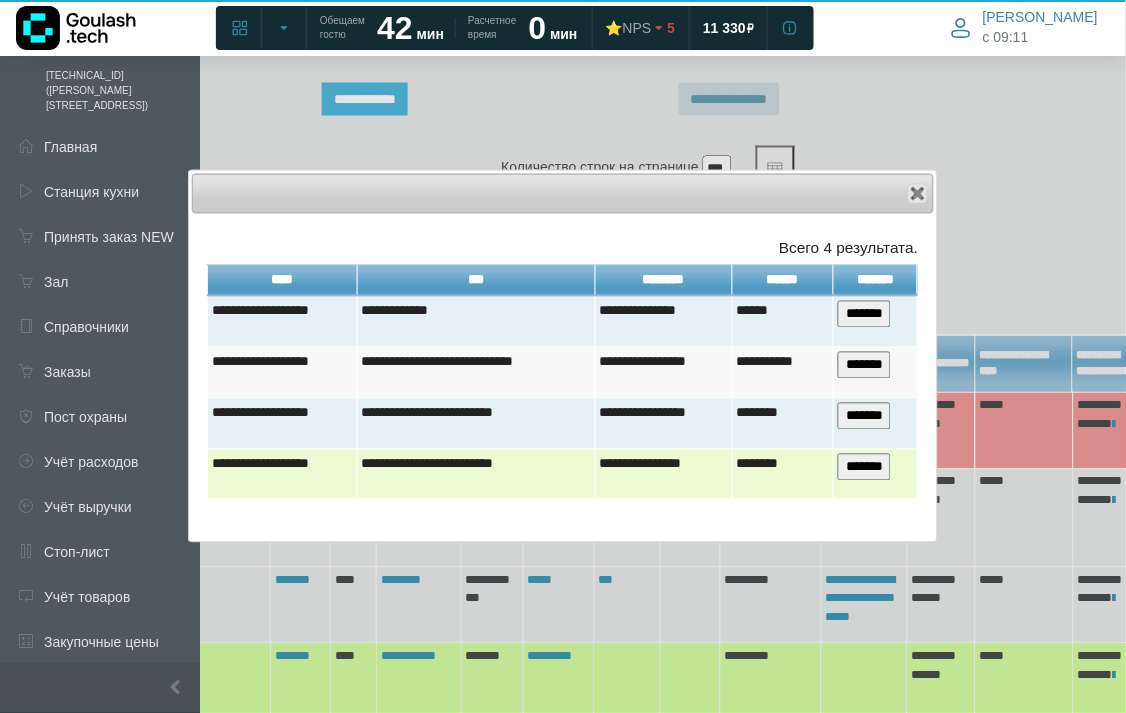 click on "*******" at bounding box center (864, 467) 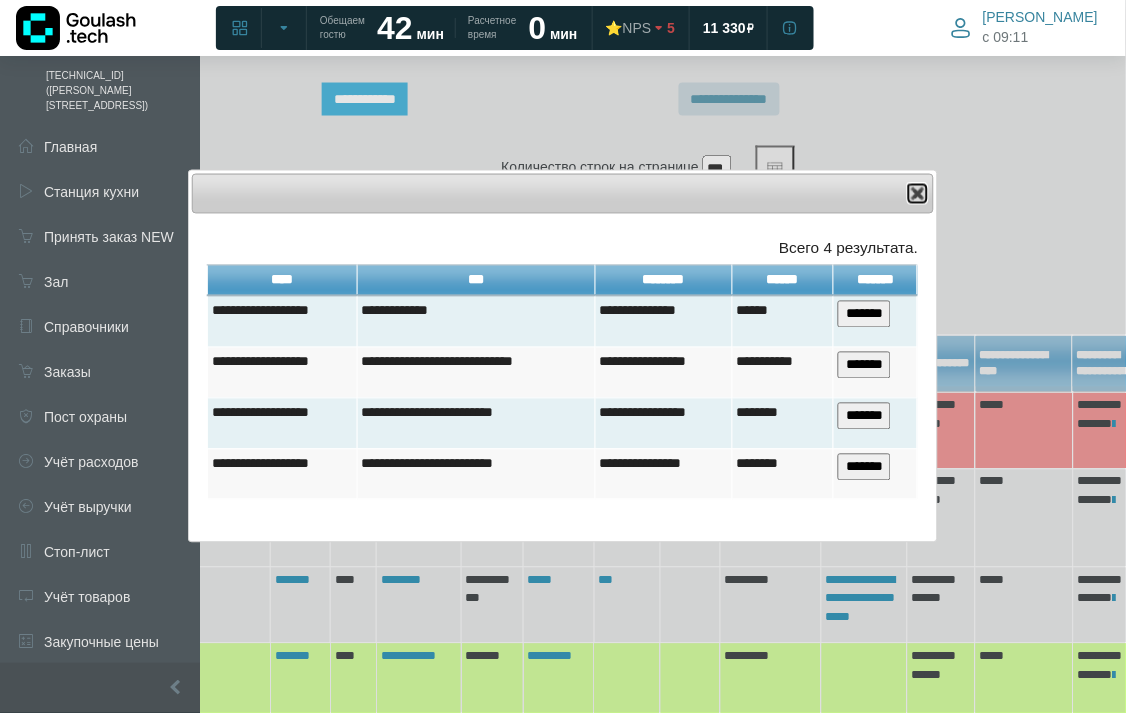 click at bounding box center [918, 194] 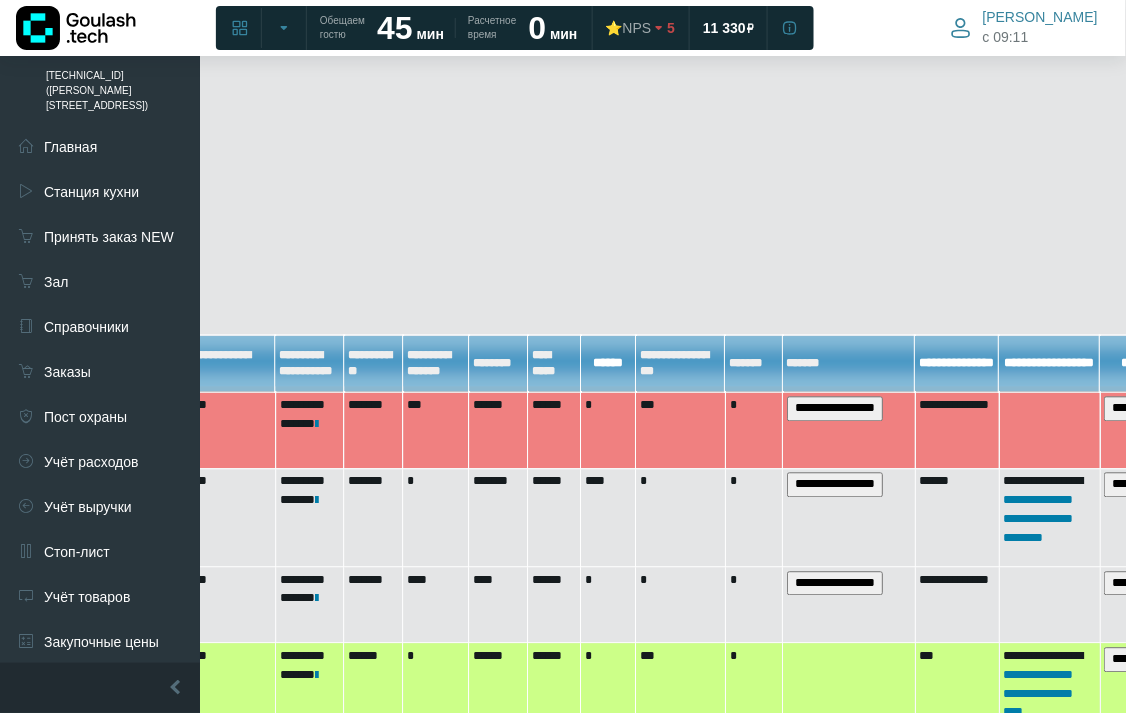 scroll, scrollTop: 723, scrollLeft: 1366, axis: both 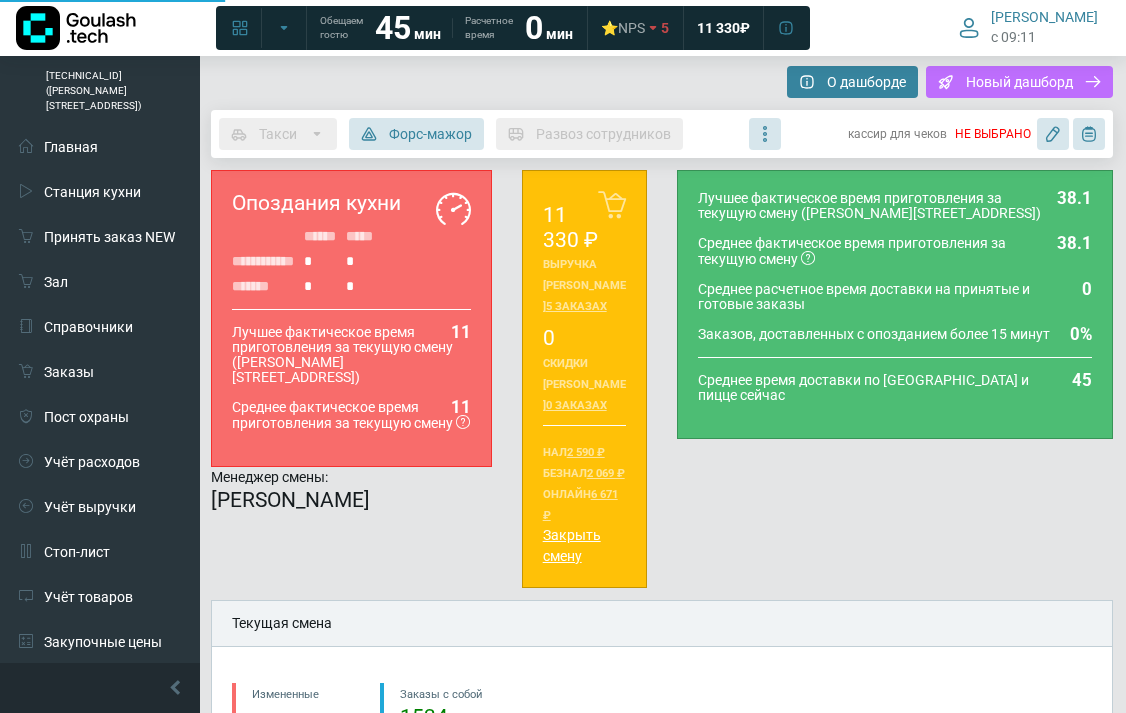 type on "**********" 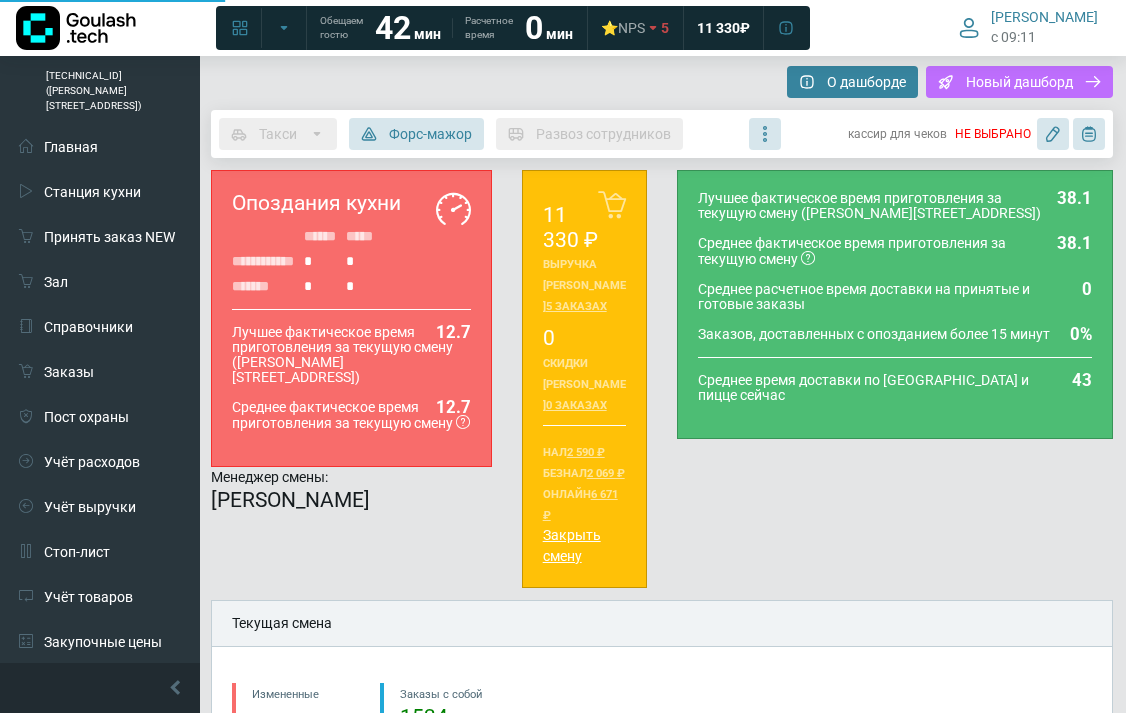 type on "**********" 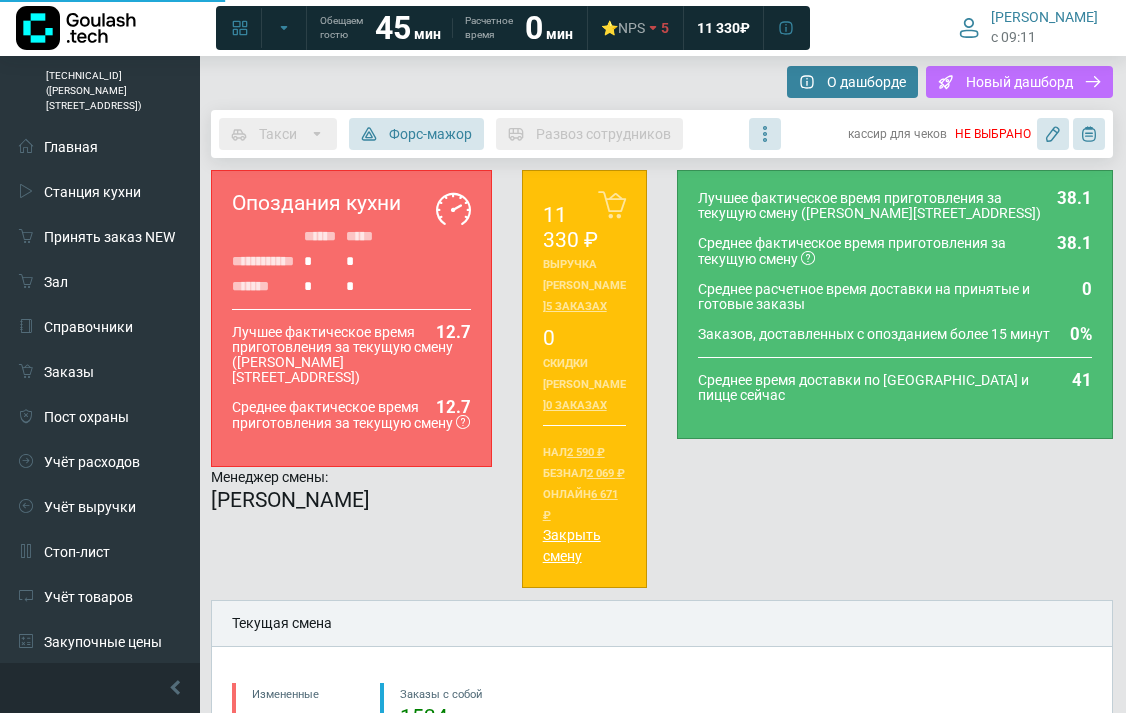type on "**********" 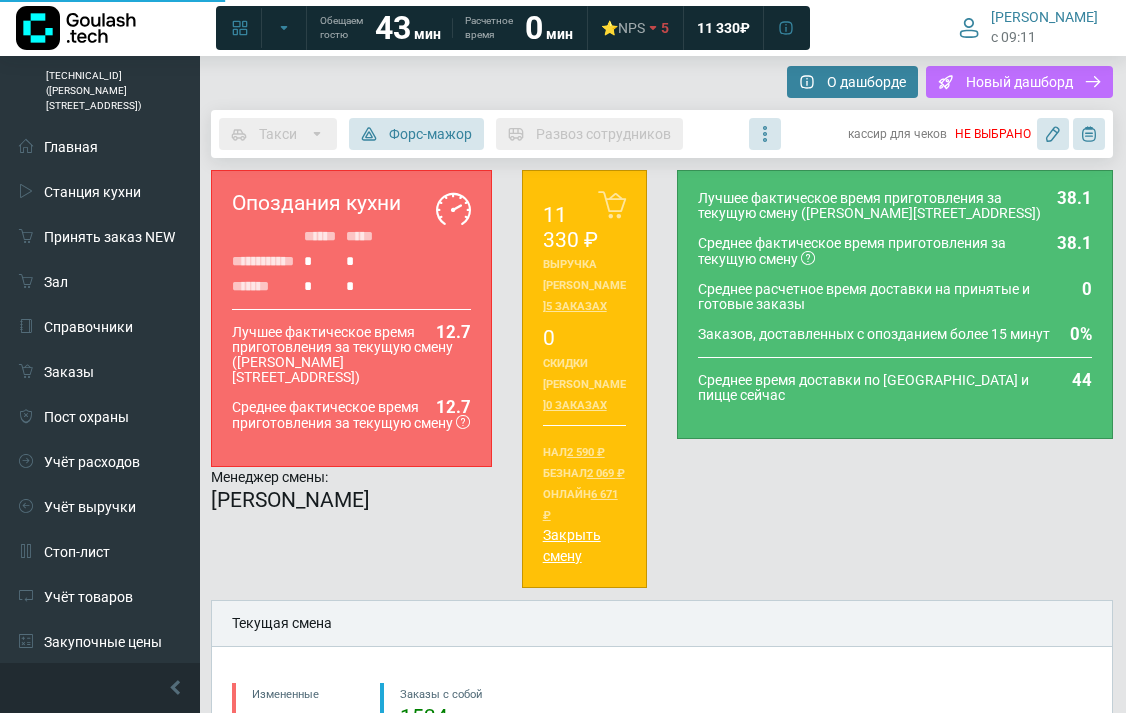type on "**********" 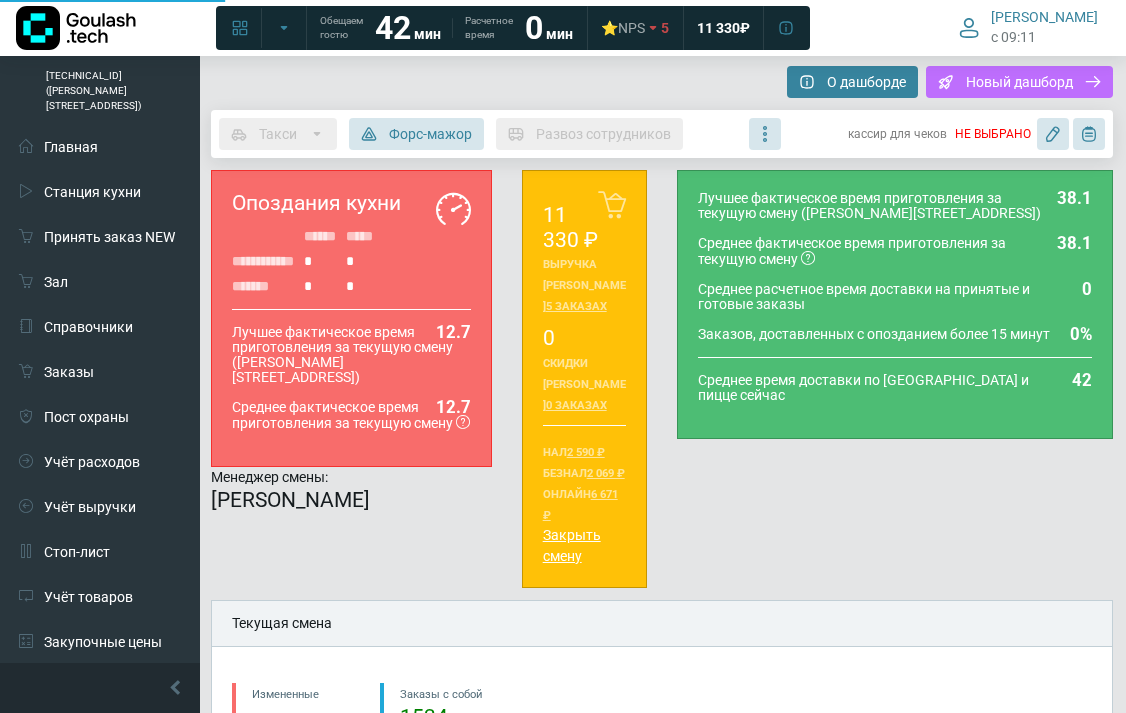 type on "**********" 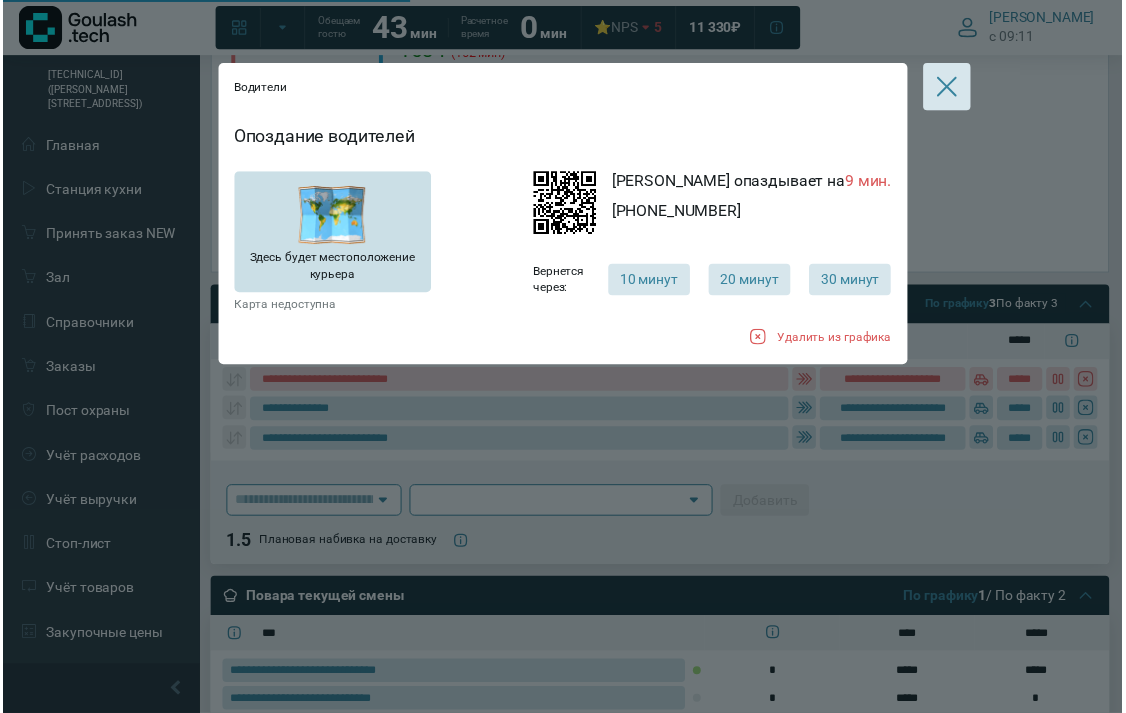 scroll, scrollTop: 666, scrollLeft: 0, axis: vertical 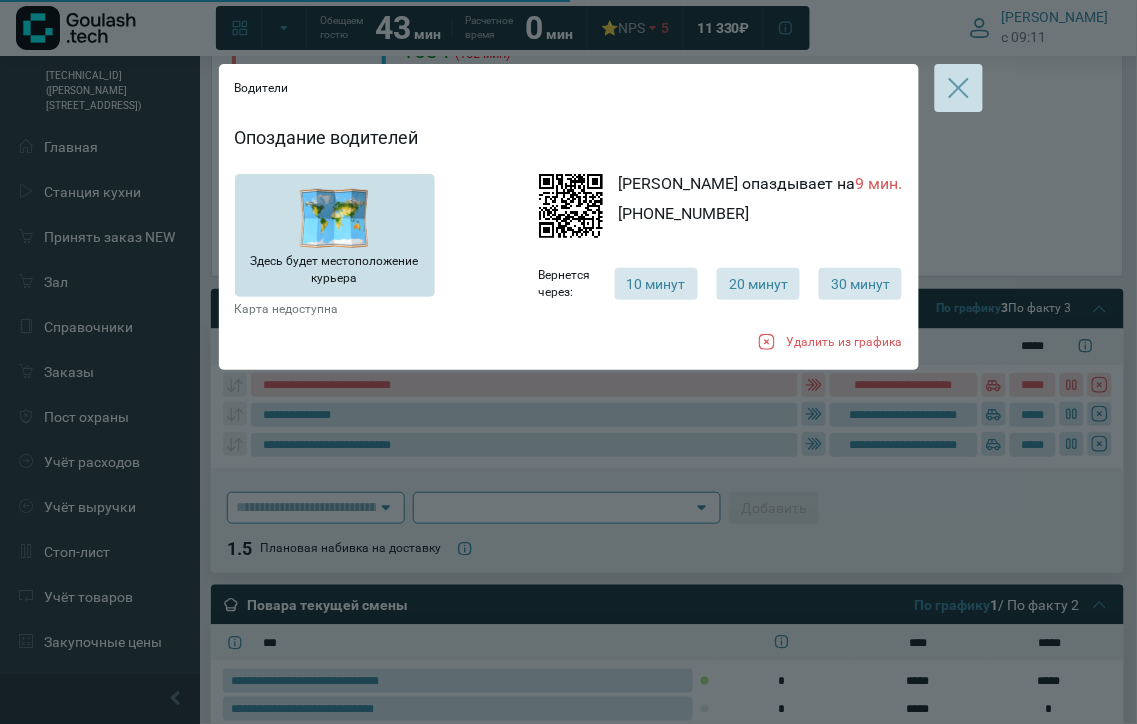 click 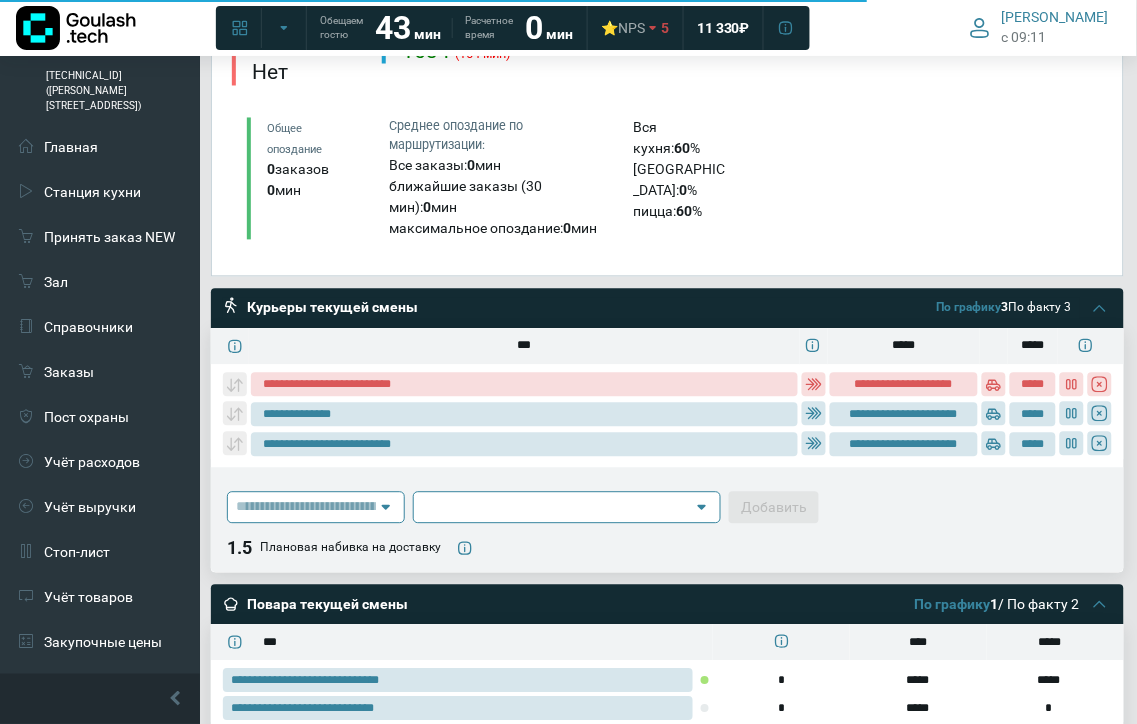 click 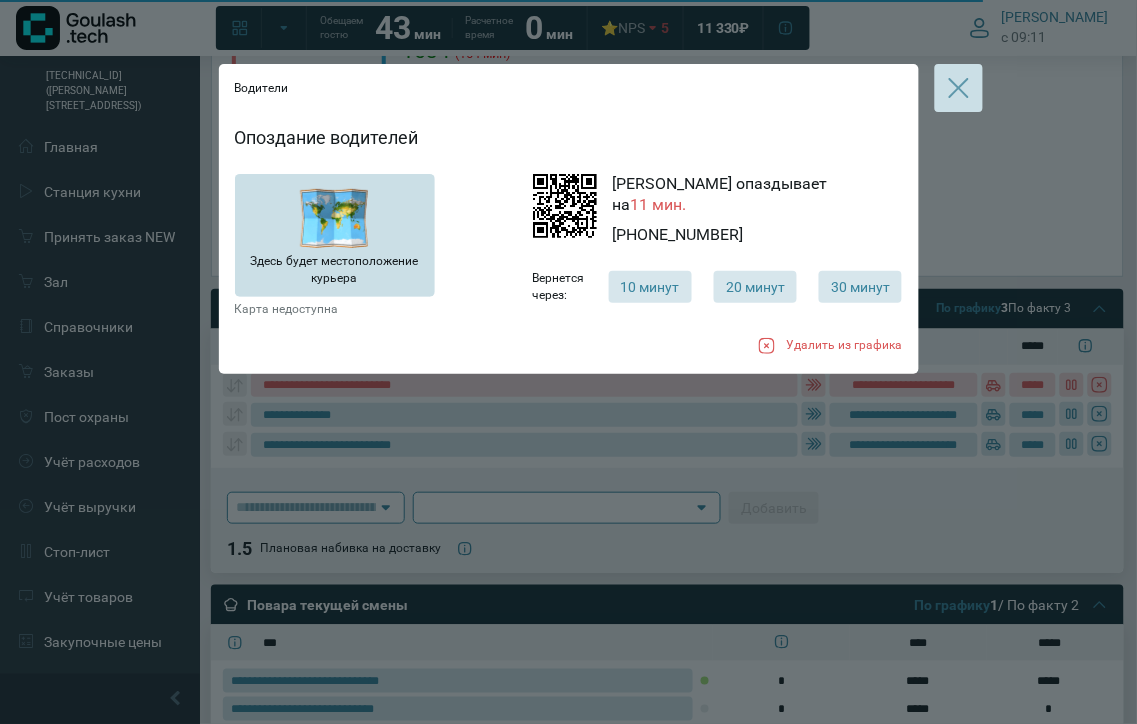 click at bounding box center [959, 88] 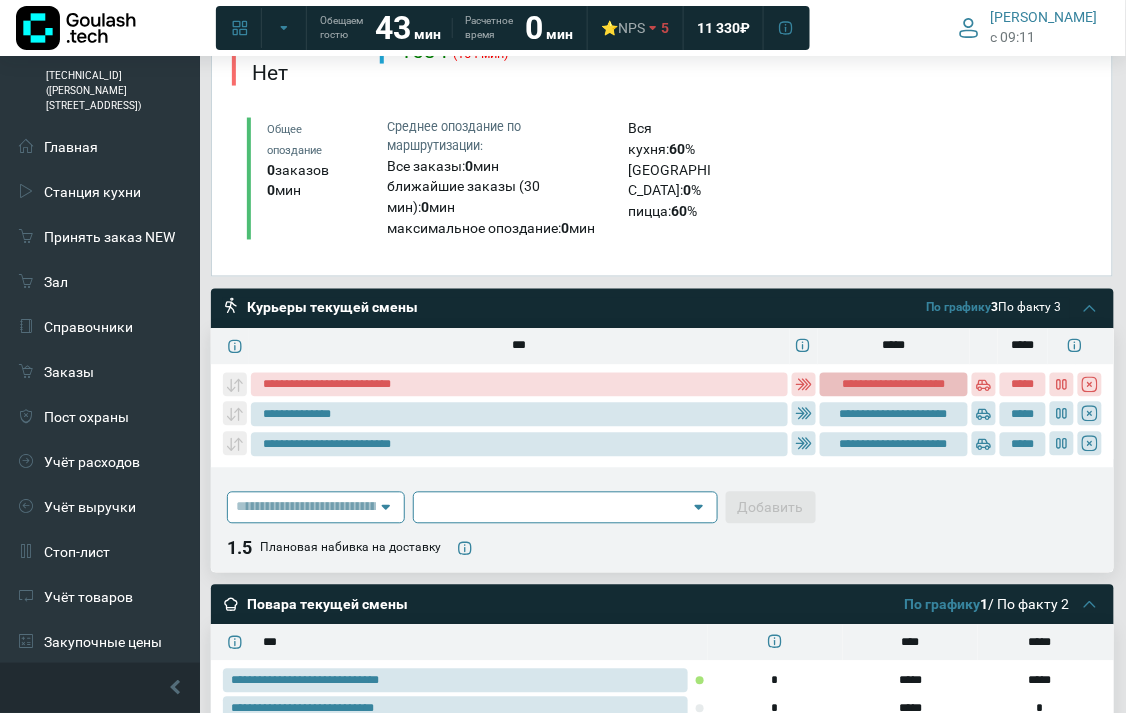 click on "**********" at bounding box center [894, 385] 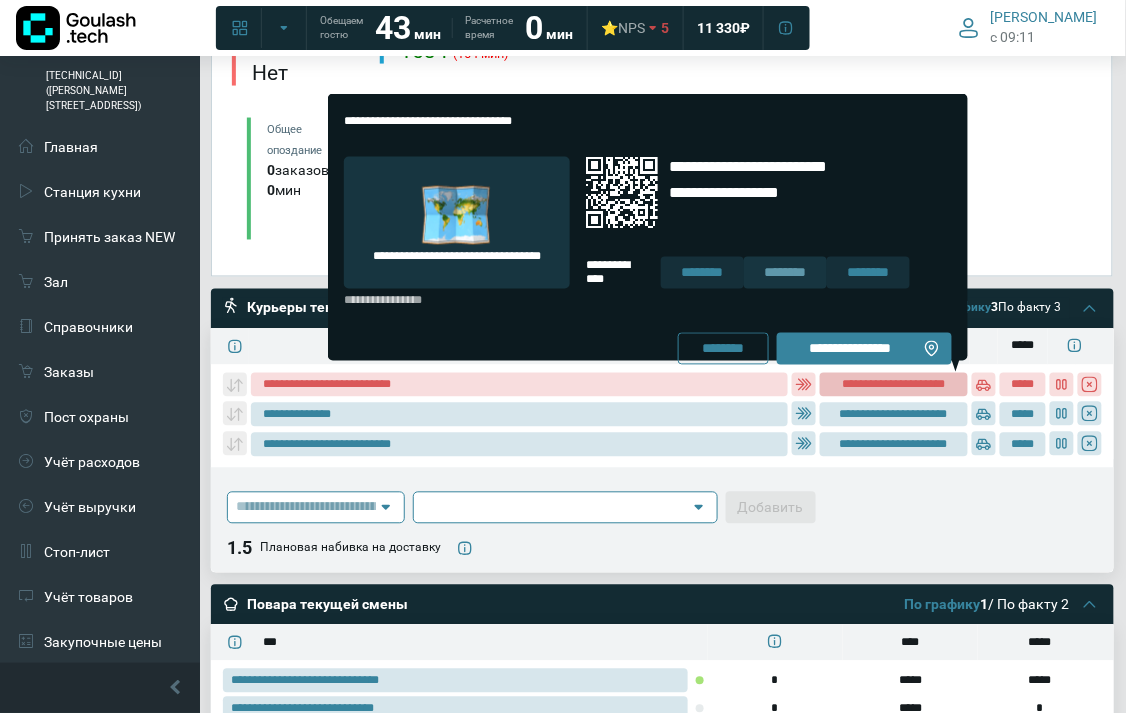 click on "********" at bounding box center [785, 273] 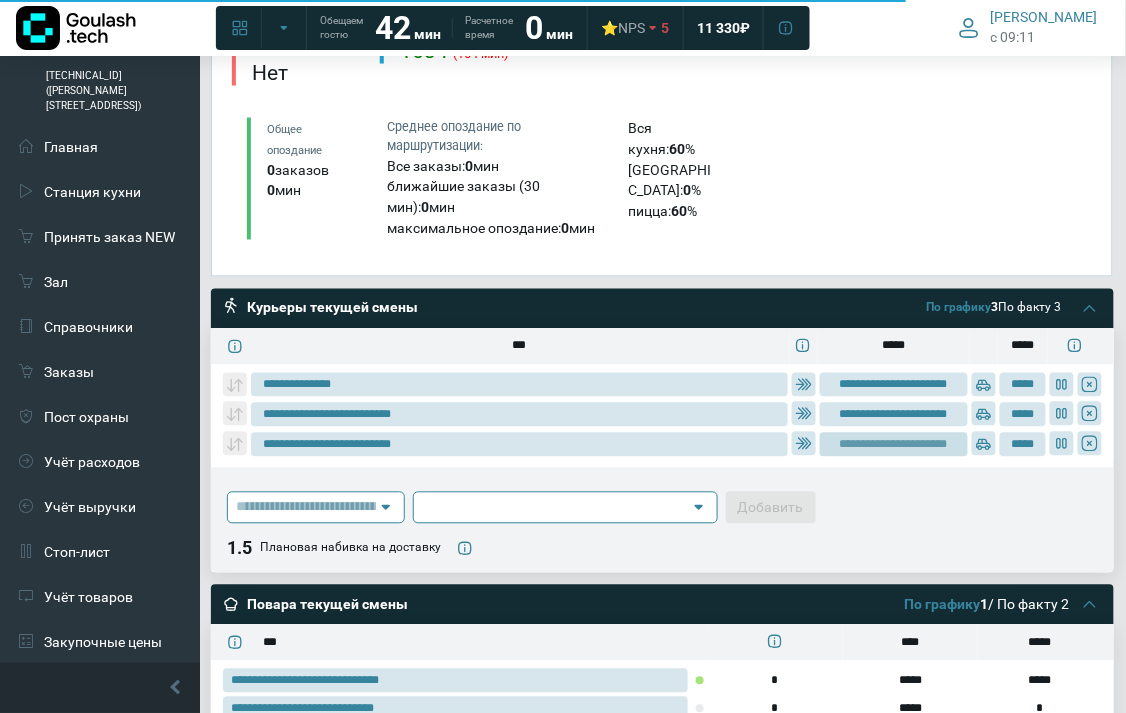 click on "**********" at bounding box center [894, 445] 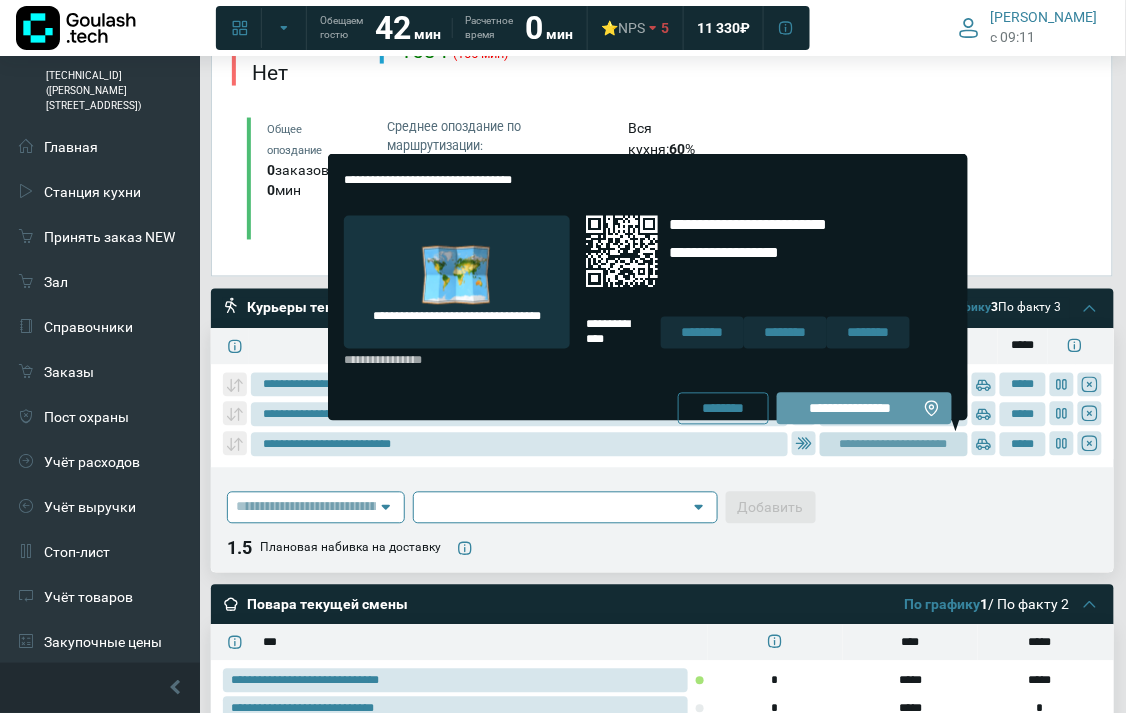 click 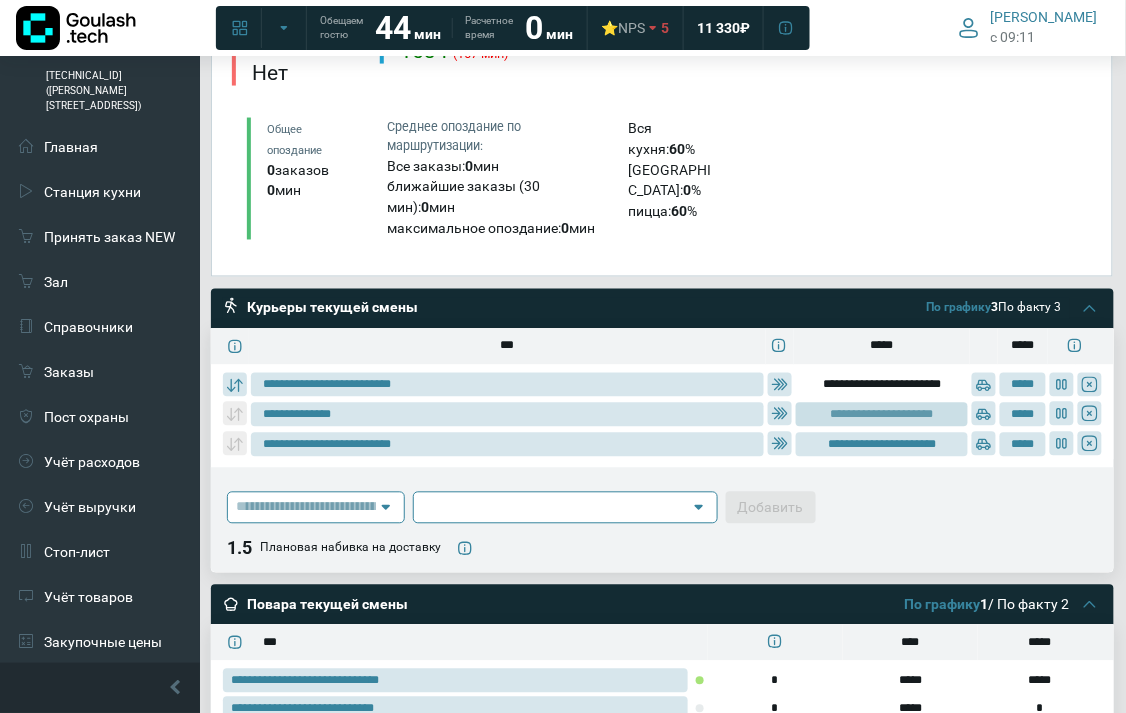 click on "**********" at bounding box center [882, 415] 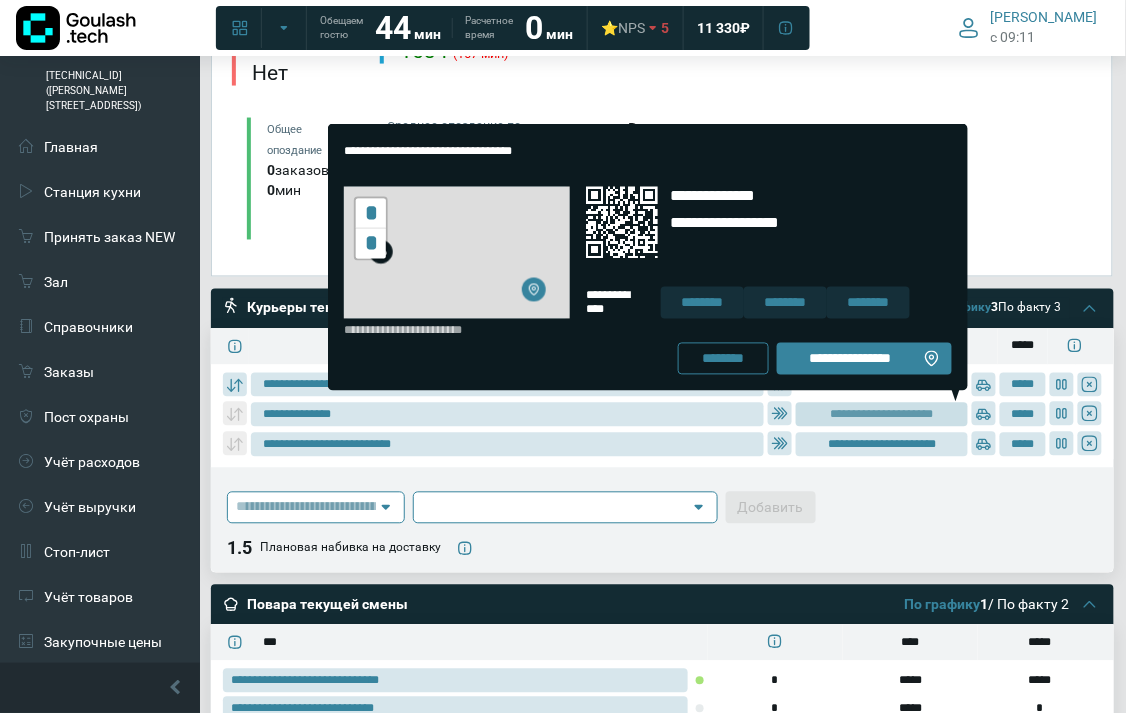click on "**********" at bounding box center [864, 359] 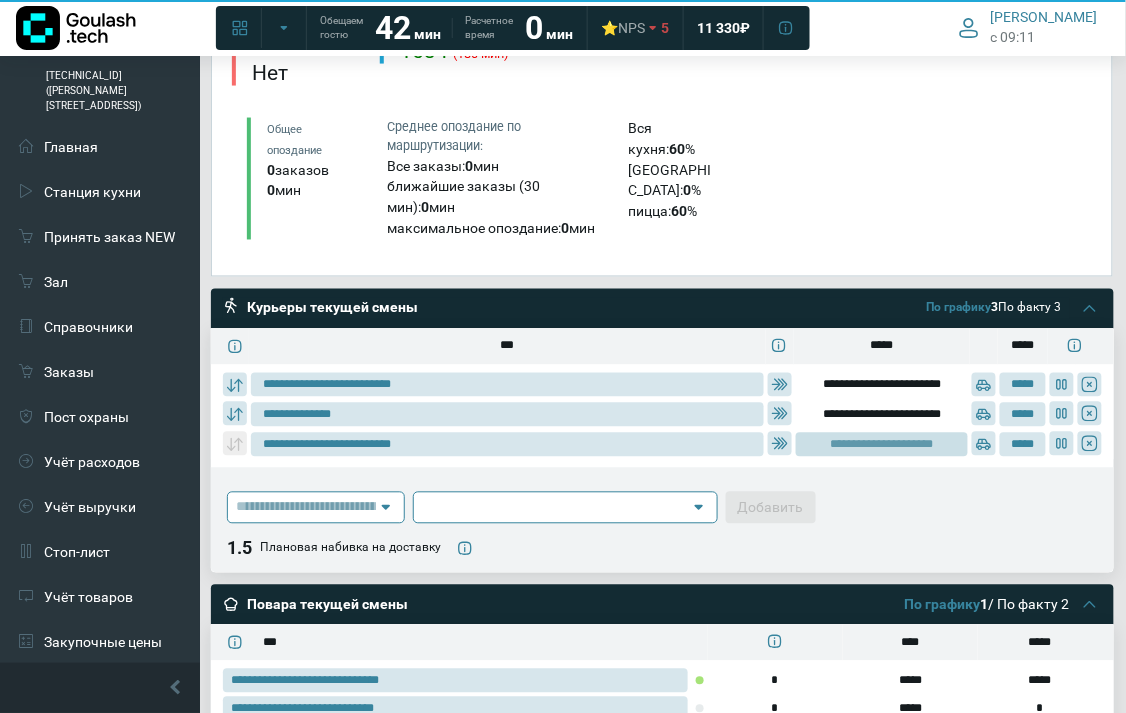 click on "**********" at bounding box center [882, 445] 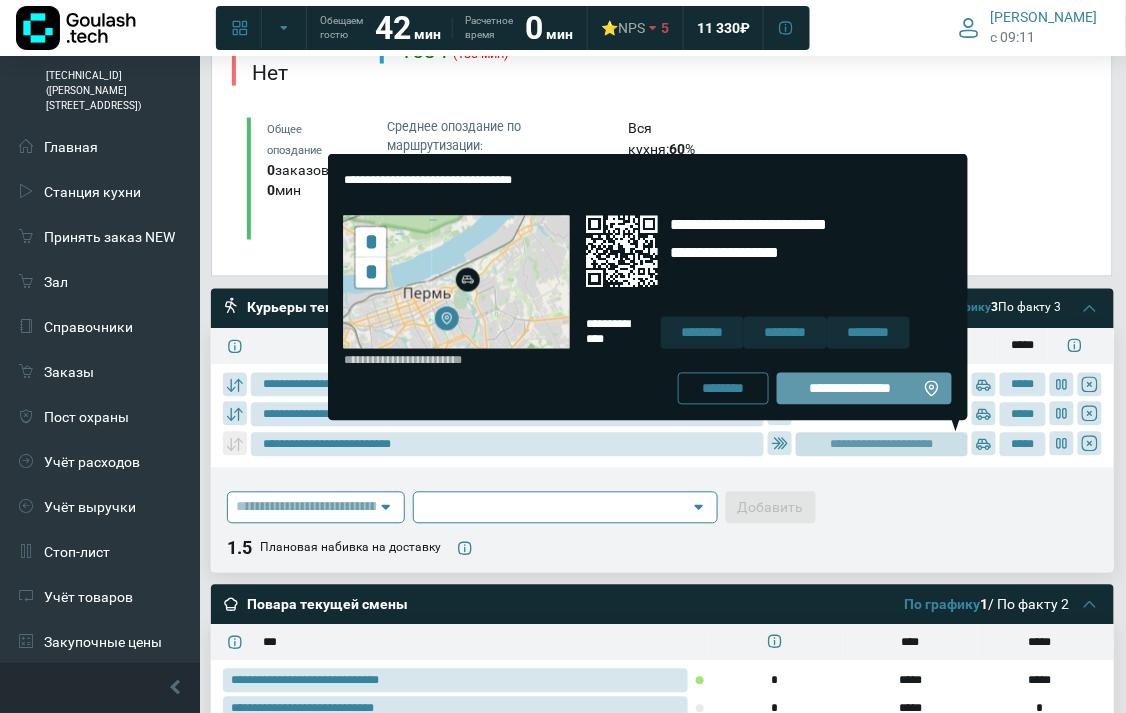click on "**********" at bounding box center (850, 389) 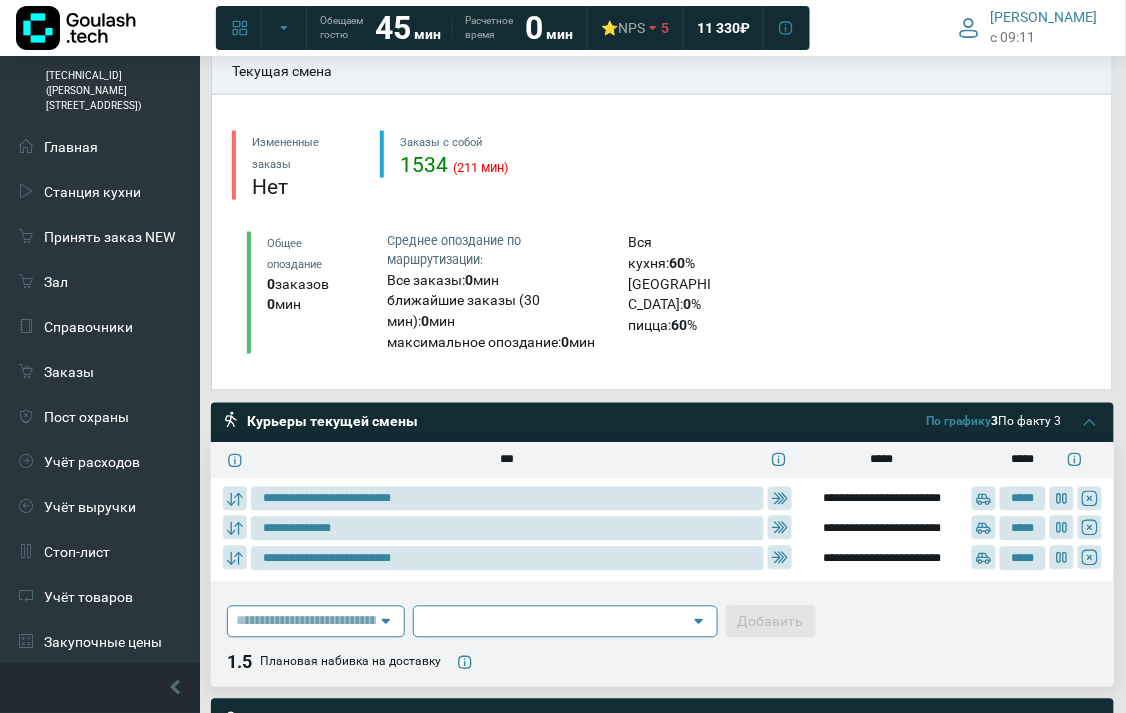 scroll, scrollTop: 423, scrollLeft: 0, axis: vertical 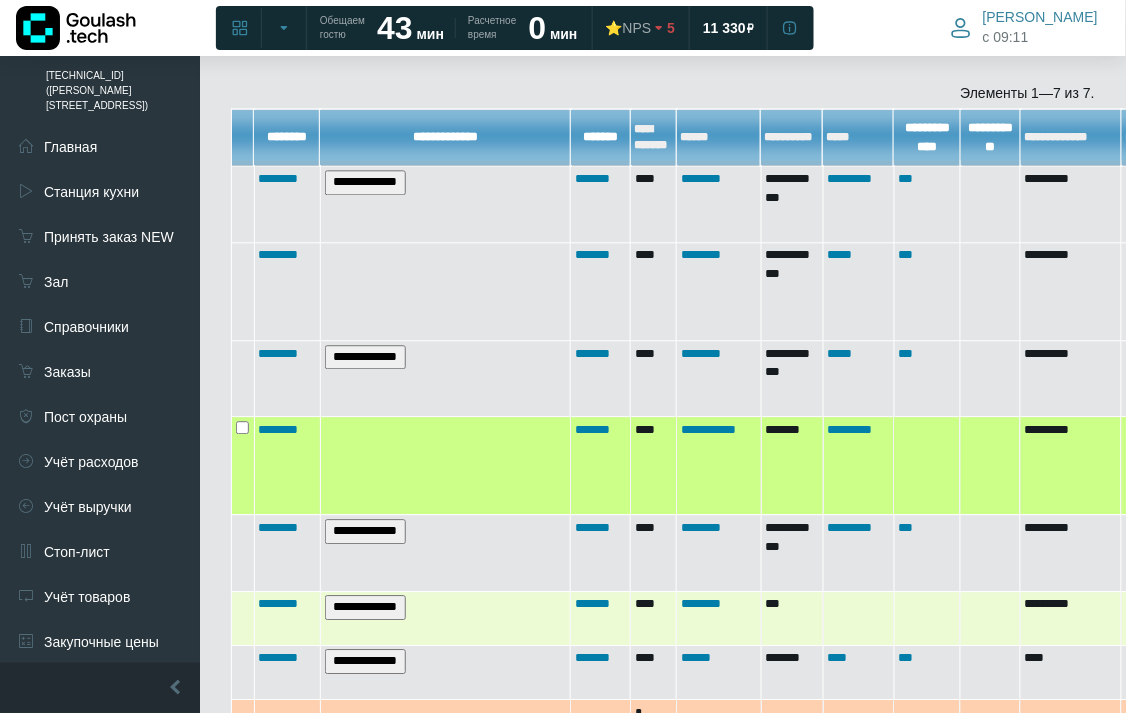 click at bounding box center [243, 618] 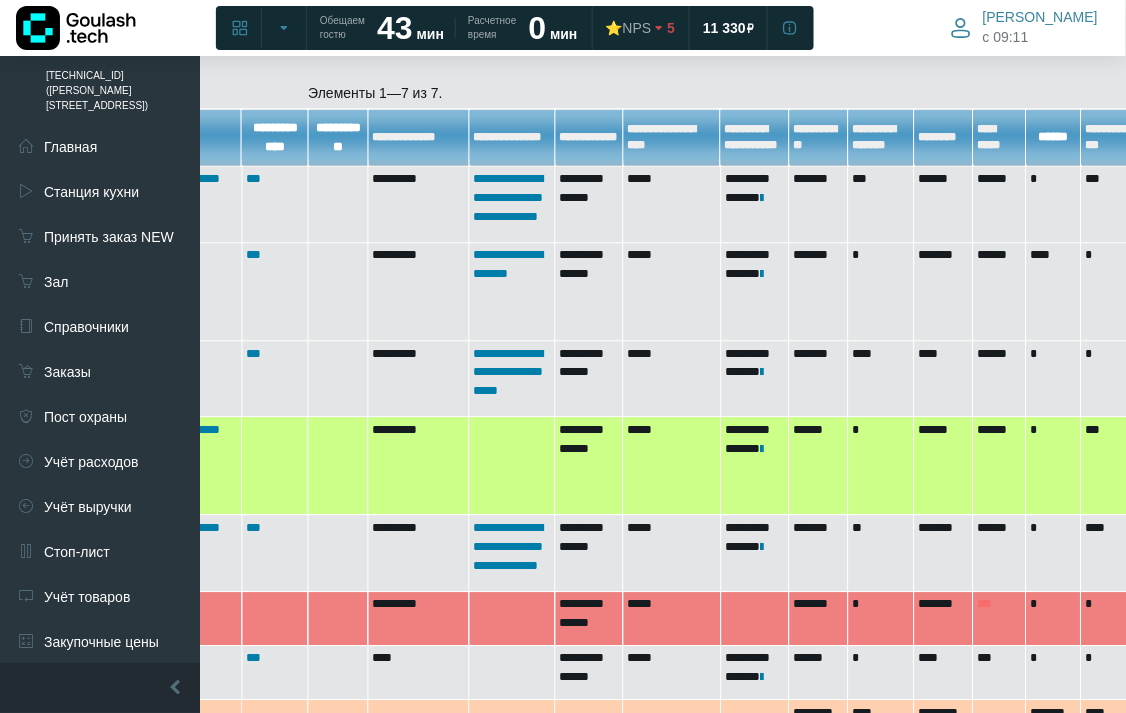 scroll, scrollTop: 950, scrollLeft: 673, axis: both 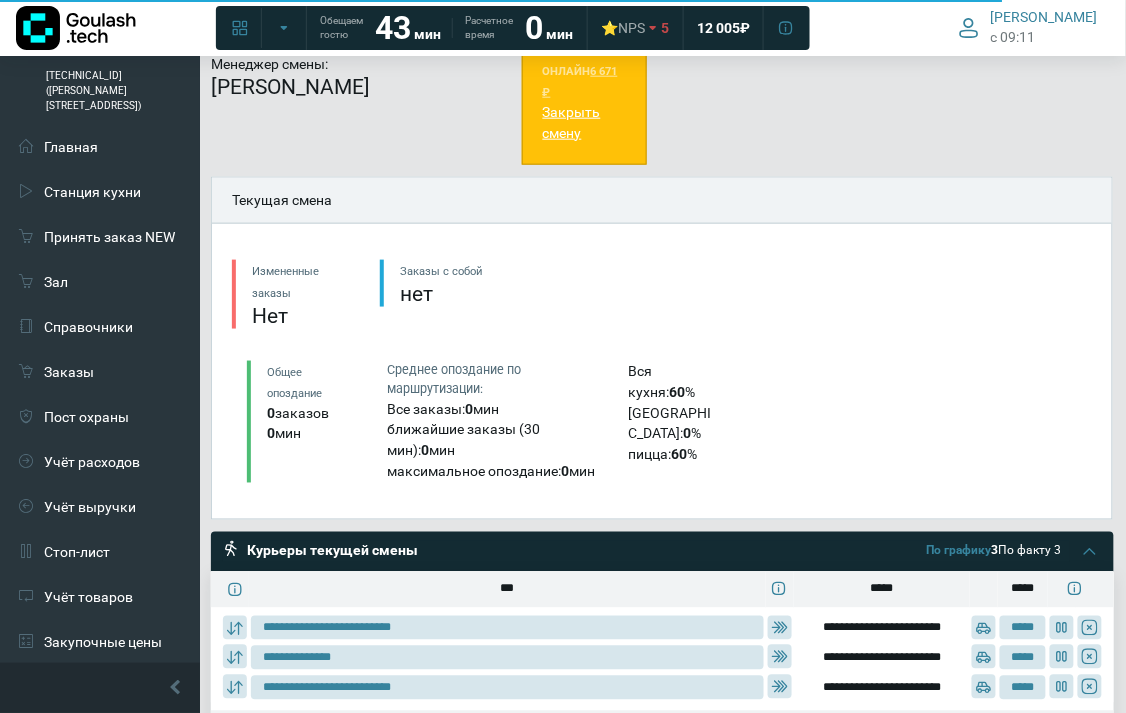 type on "**********" 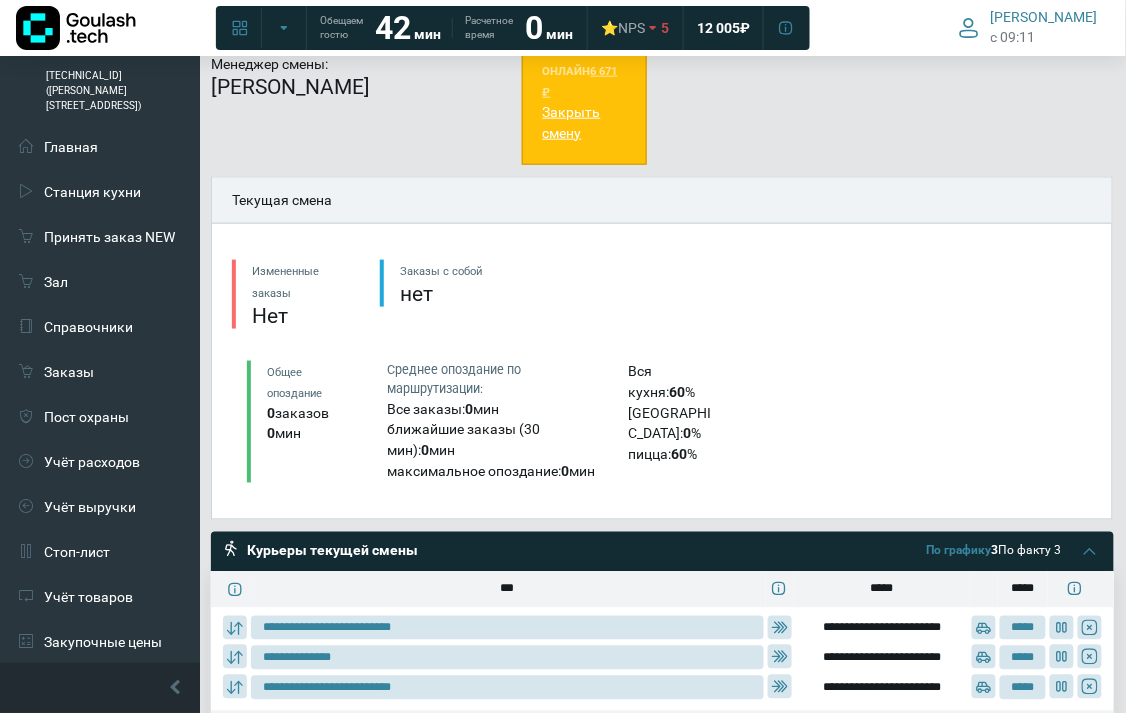 type on "**********" 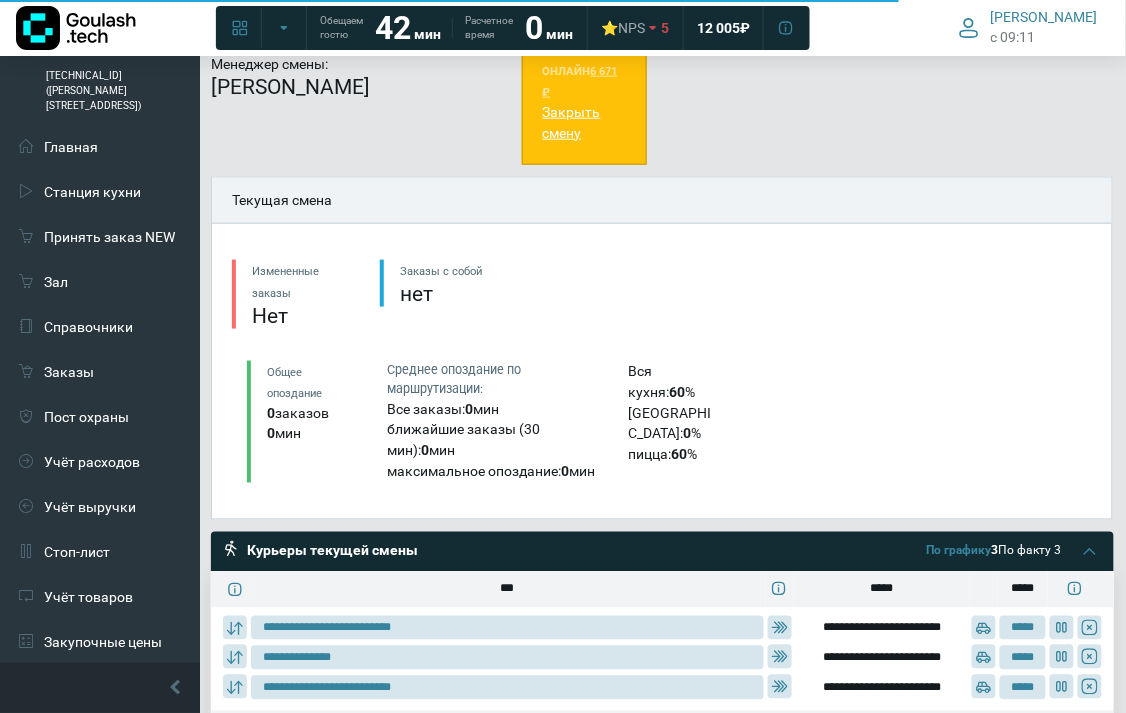 type on "**********" 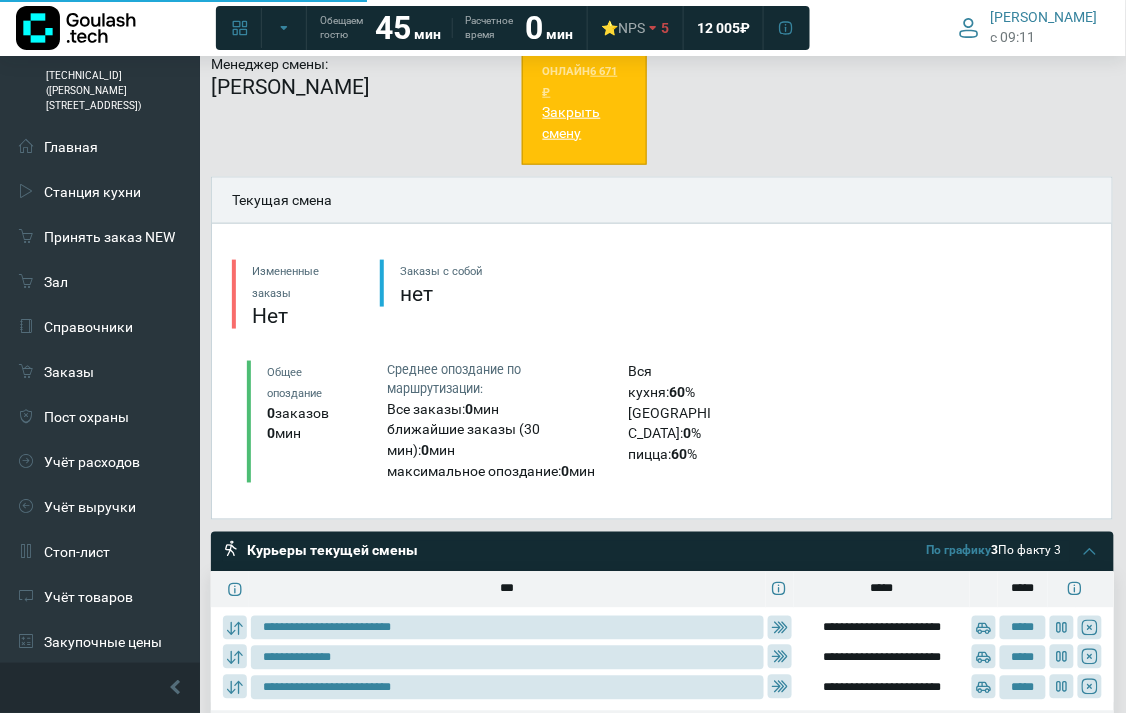 type on "**********" 